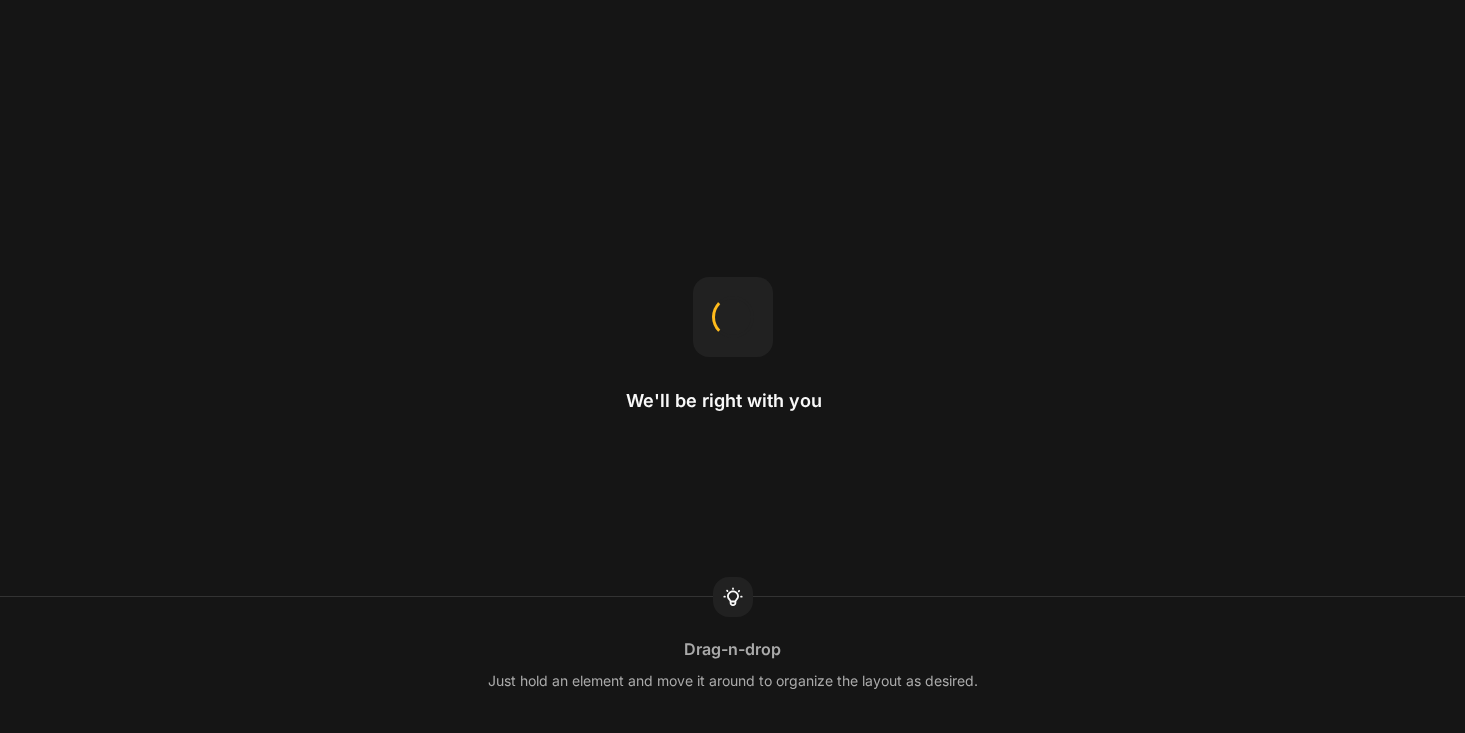 scroll, scrollTop: 0, scrollLeft: 0, axis: both 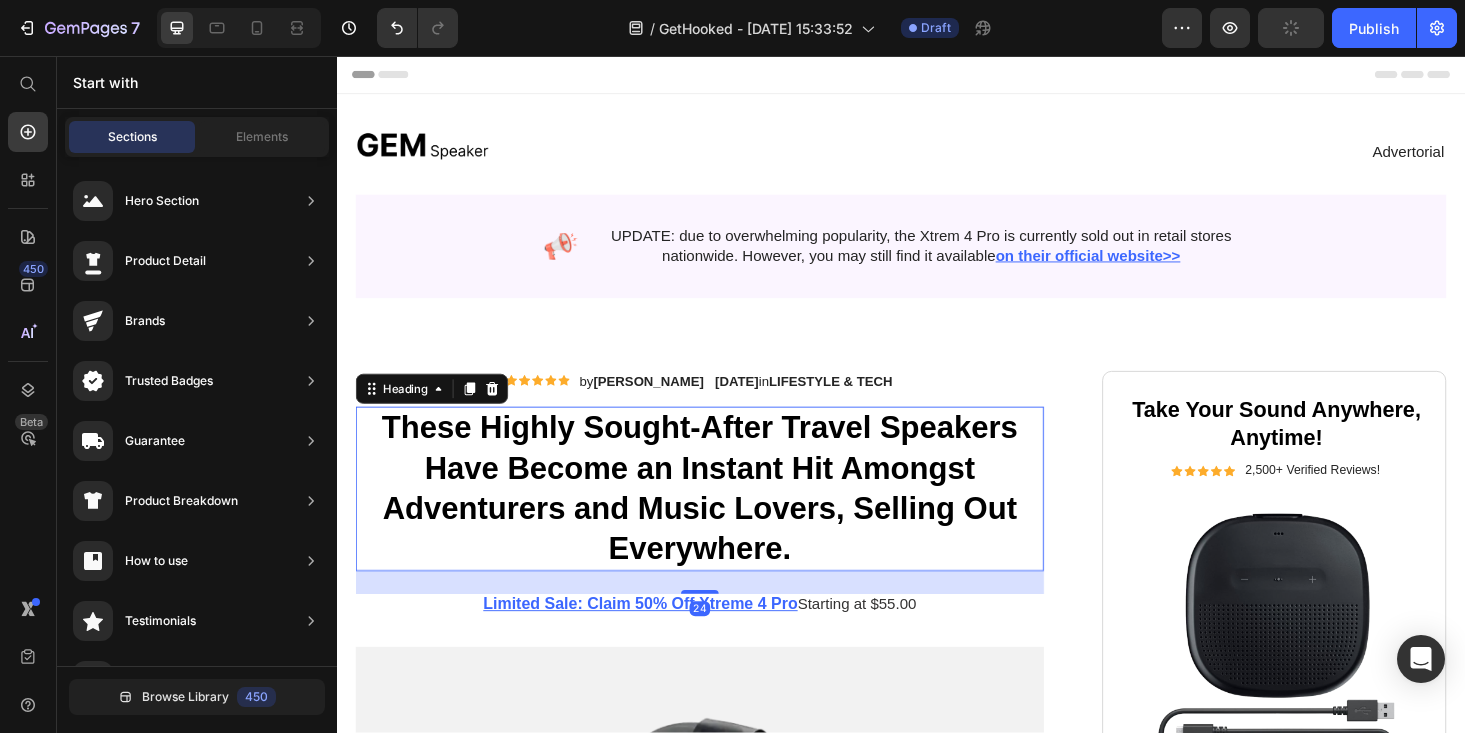 click on "These Highly Sought-After Travel Speakers Have Become an Instant Hit Amongst Adventurers and Music Lovers, Selling Out Everywhere." at bounding box center (723, 517) 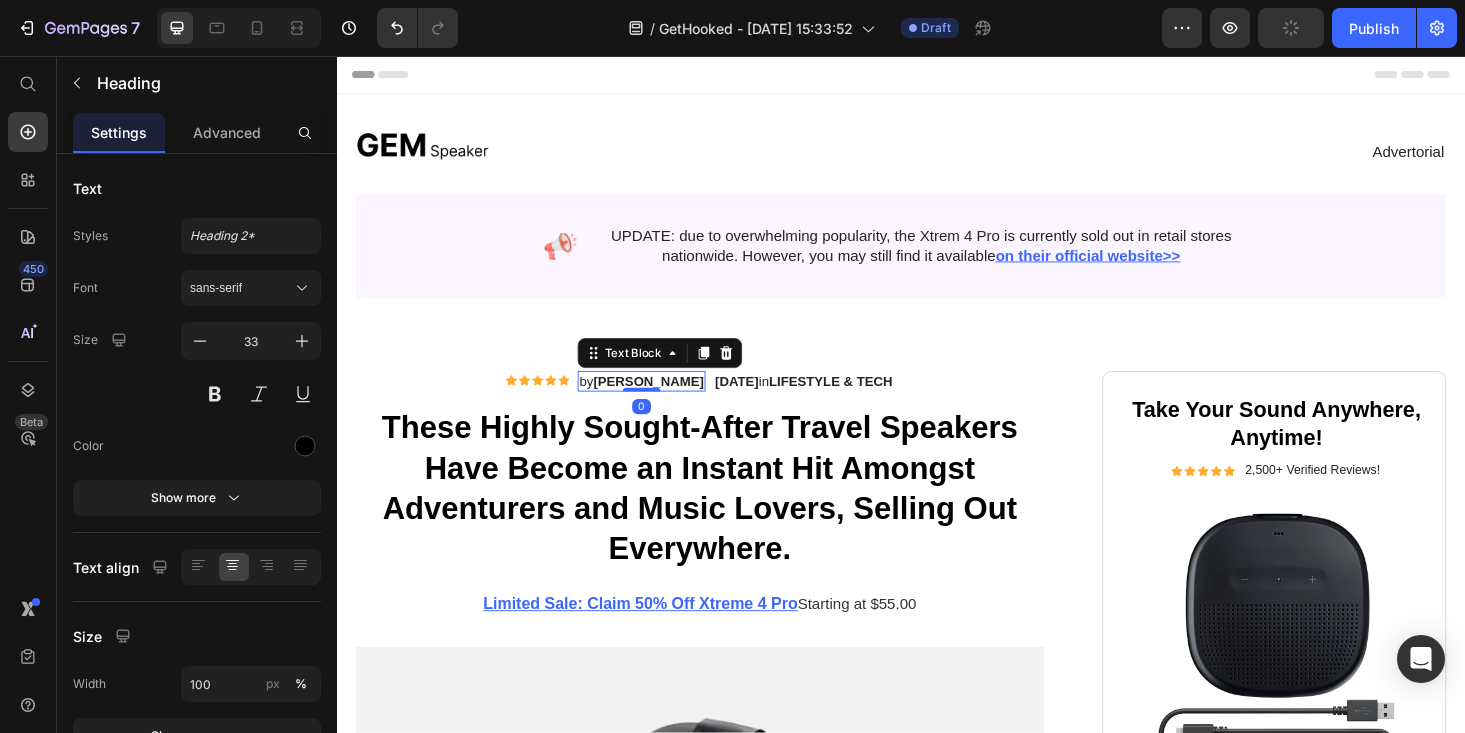 click on "[PERSON_NAME]" at bounding box center [668, 402] 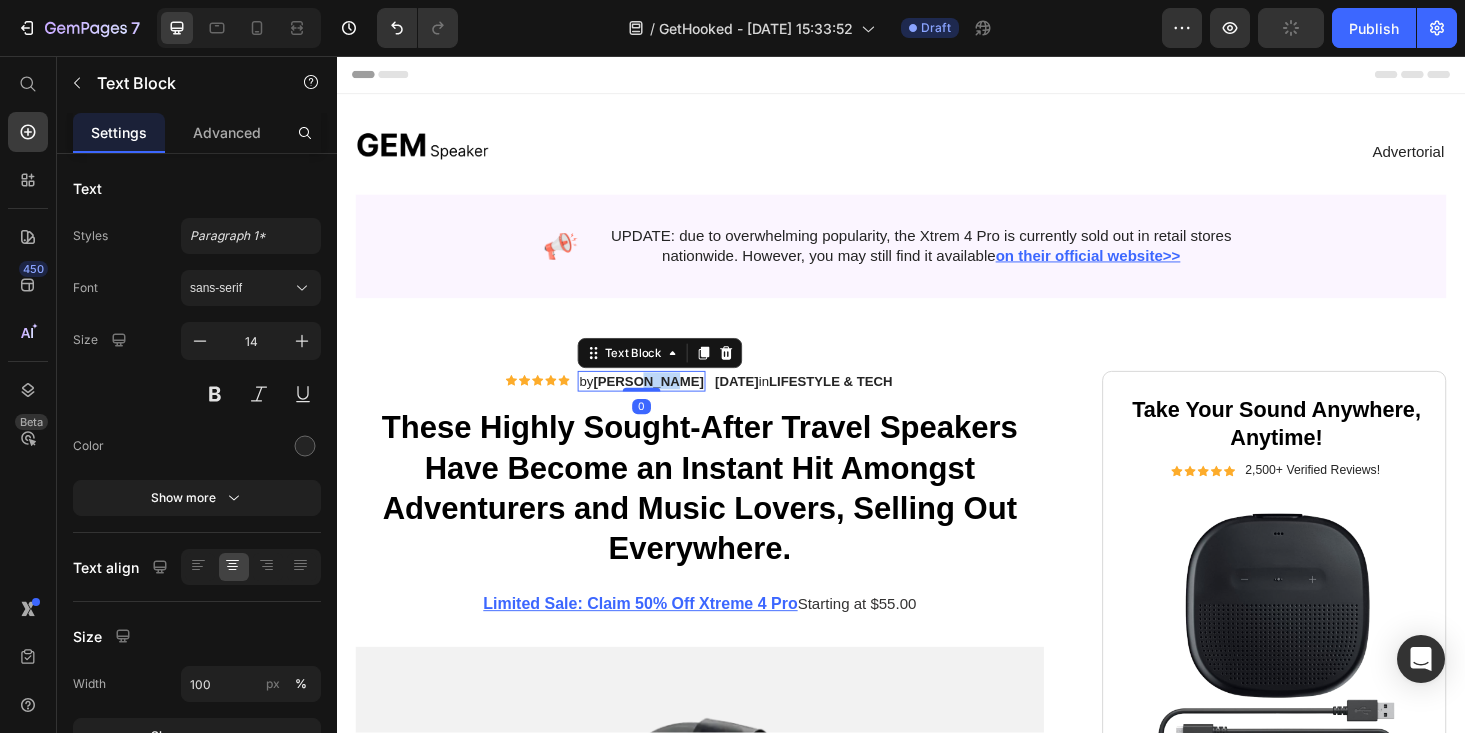 click on "[PERSON_NAME]" at bounding box center [668, 402] 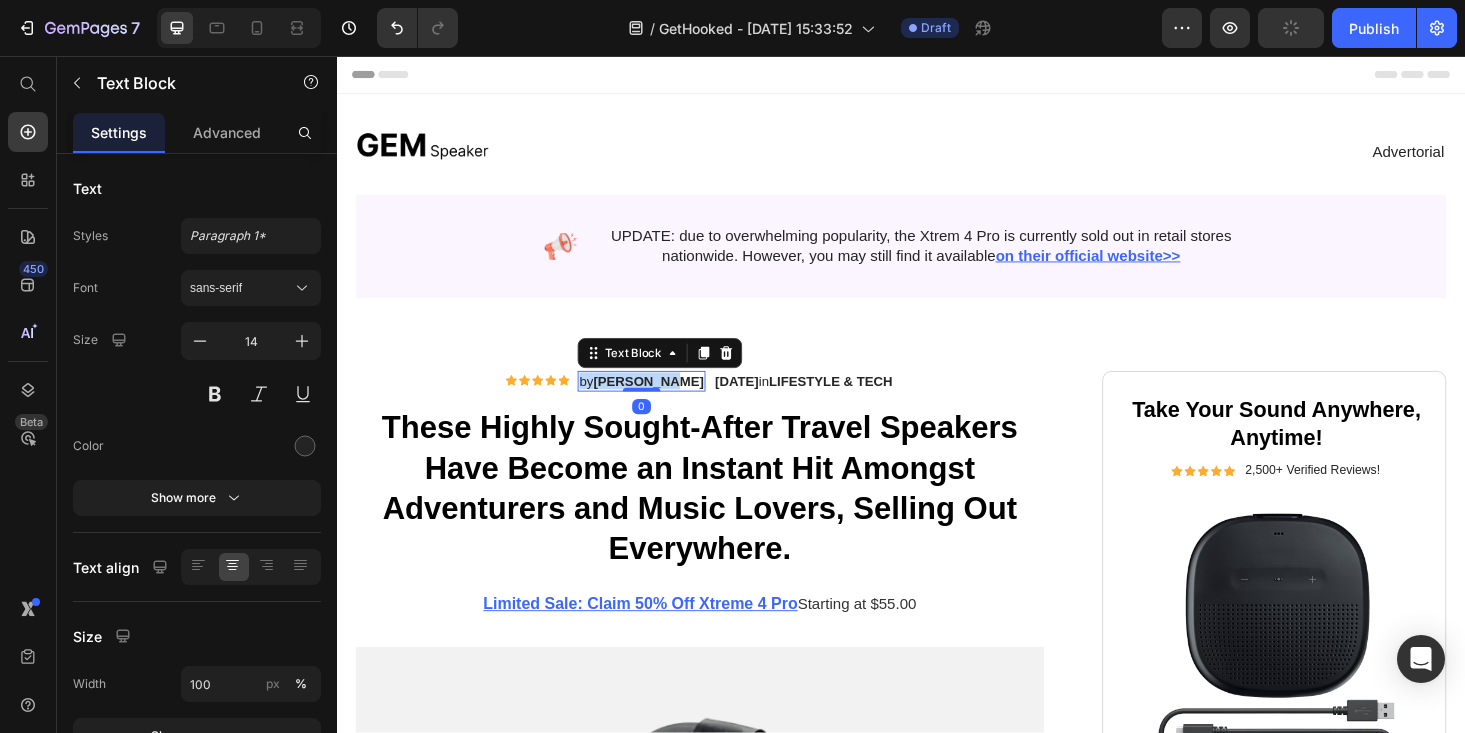 click on "[PERSON_NAME]" at bounding box center (668, 402) 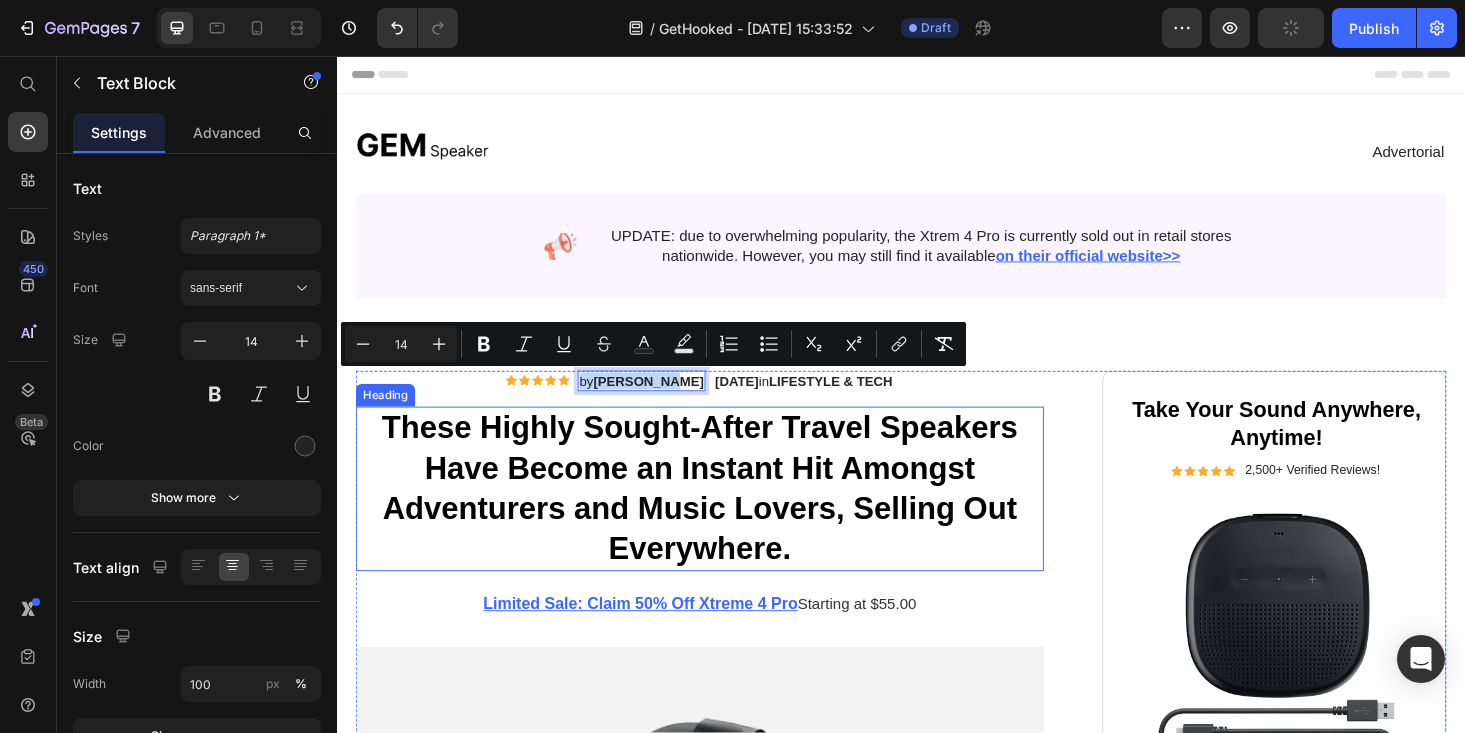 click on "These Highly Sought-After Travel Speakers Have Become an Instant Hit Amongst Adventurers and Music Lovers, Selling Out Everywhere." at bounding box center [723, 517] 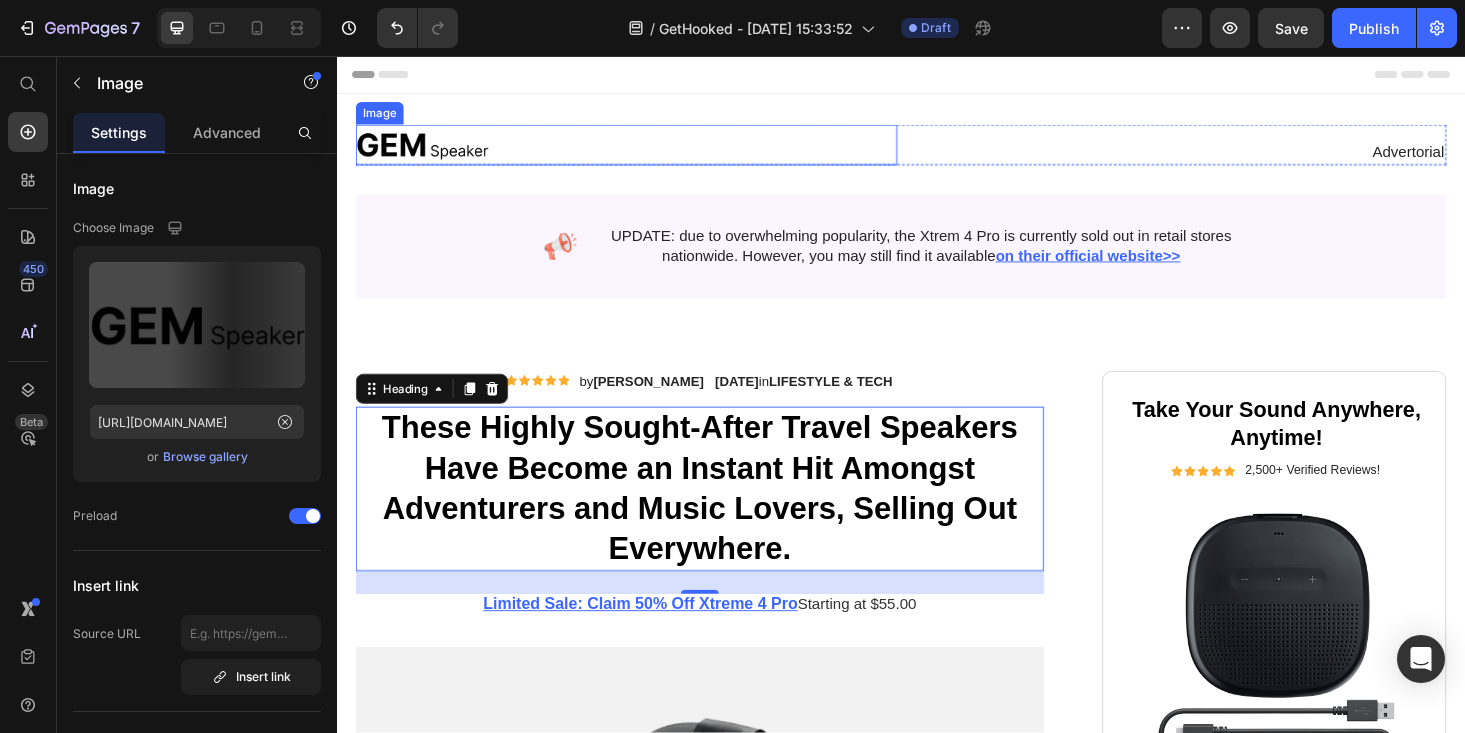 click at bounding box center [645, 150] 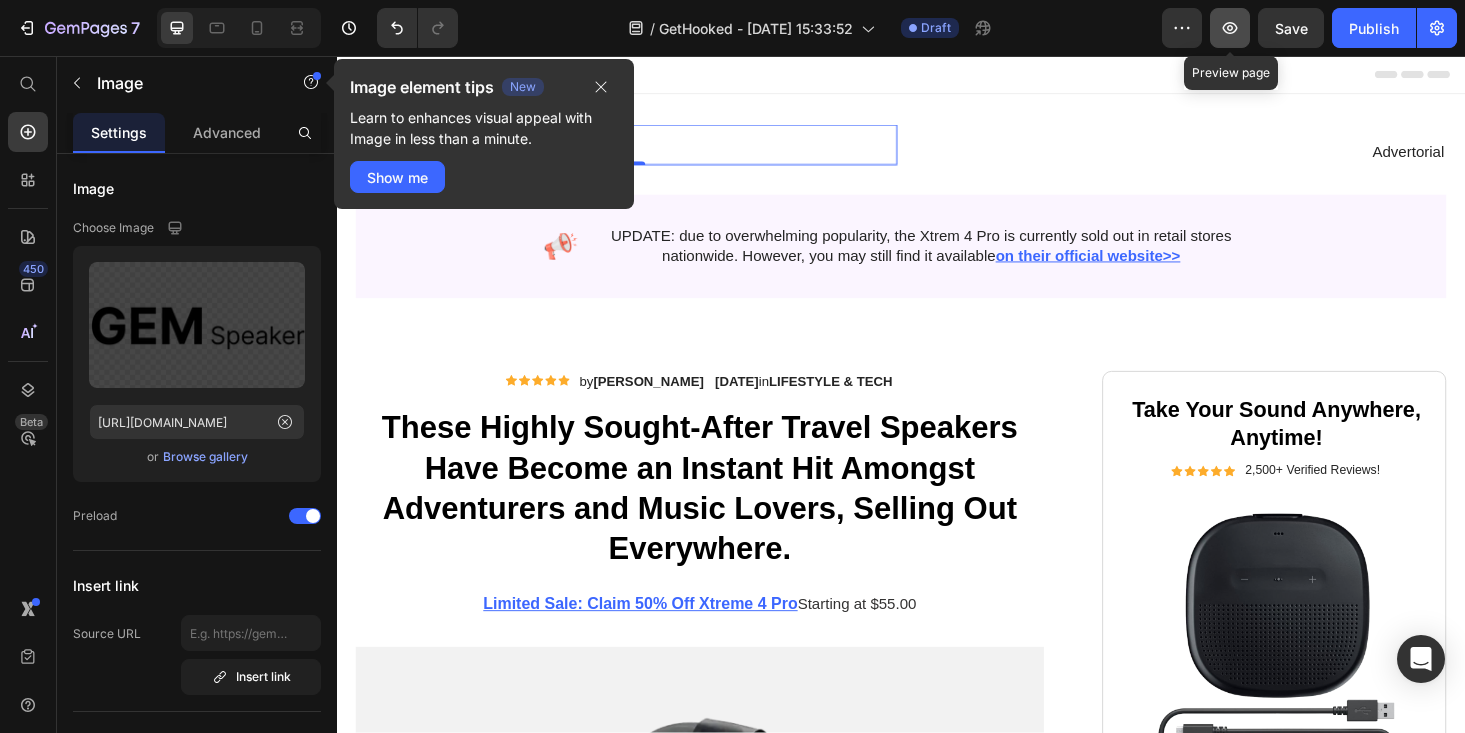 click 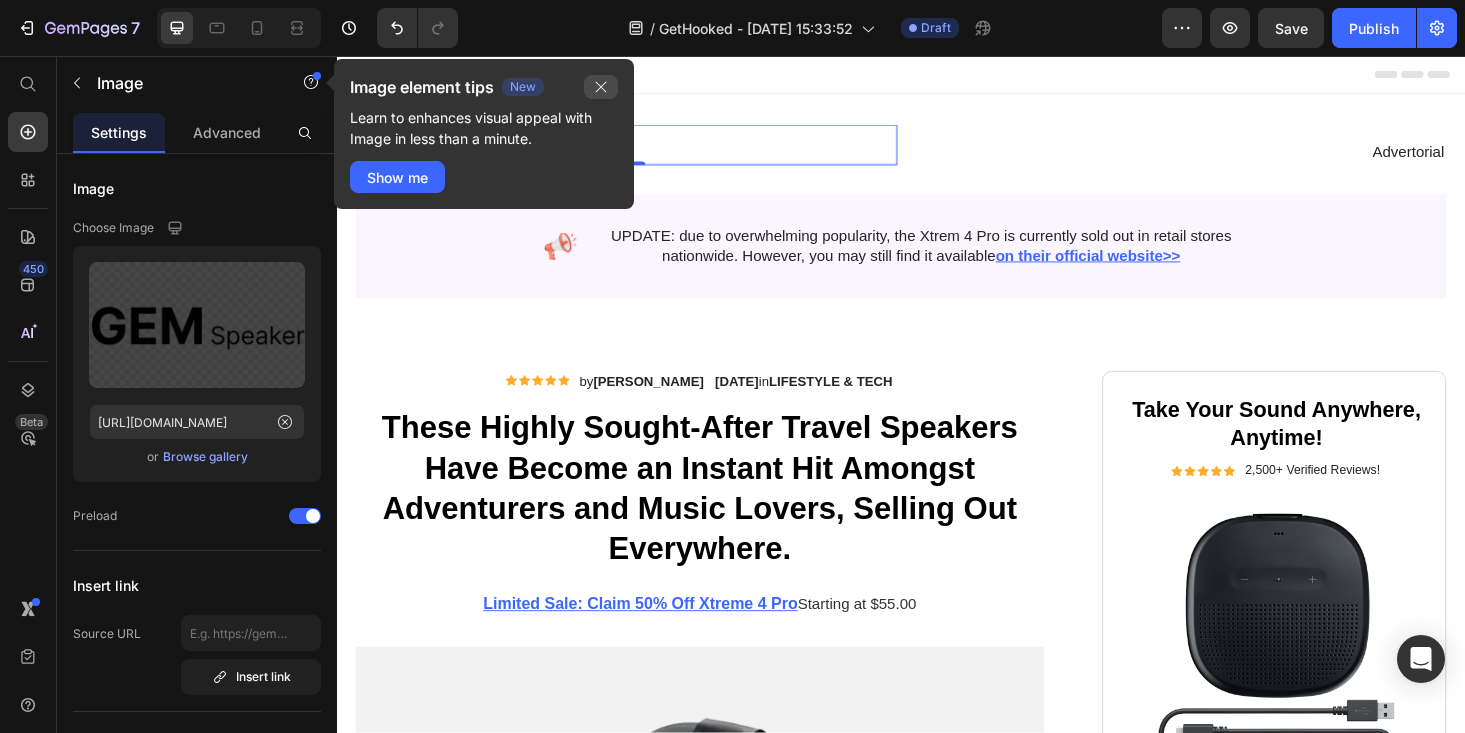 click 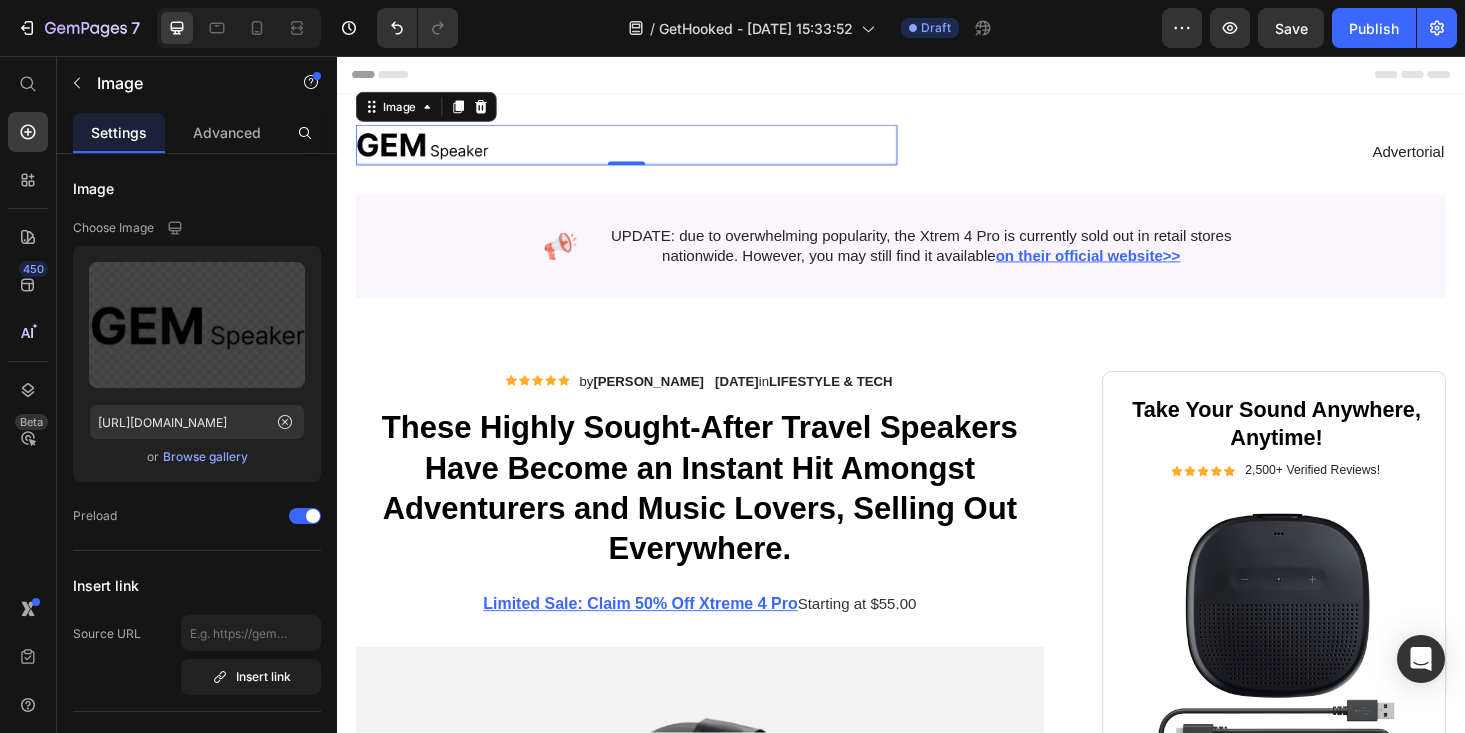 click on "Header" at bounding box center [394, 76] 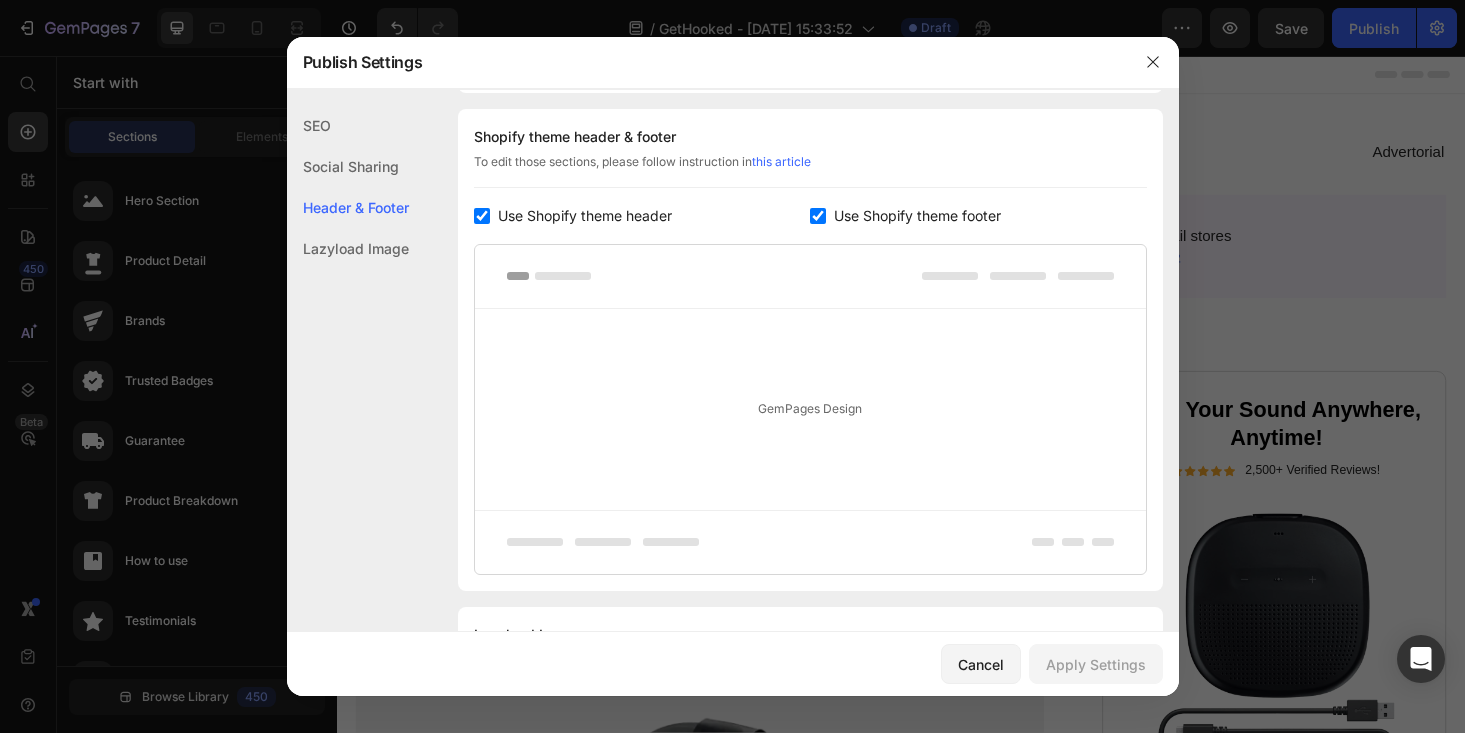 scroll, scrollTop: 918, scrollLeft: 0, axis: vertical 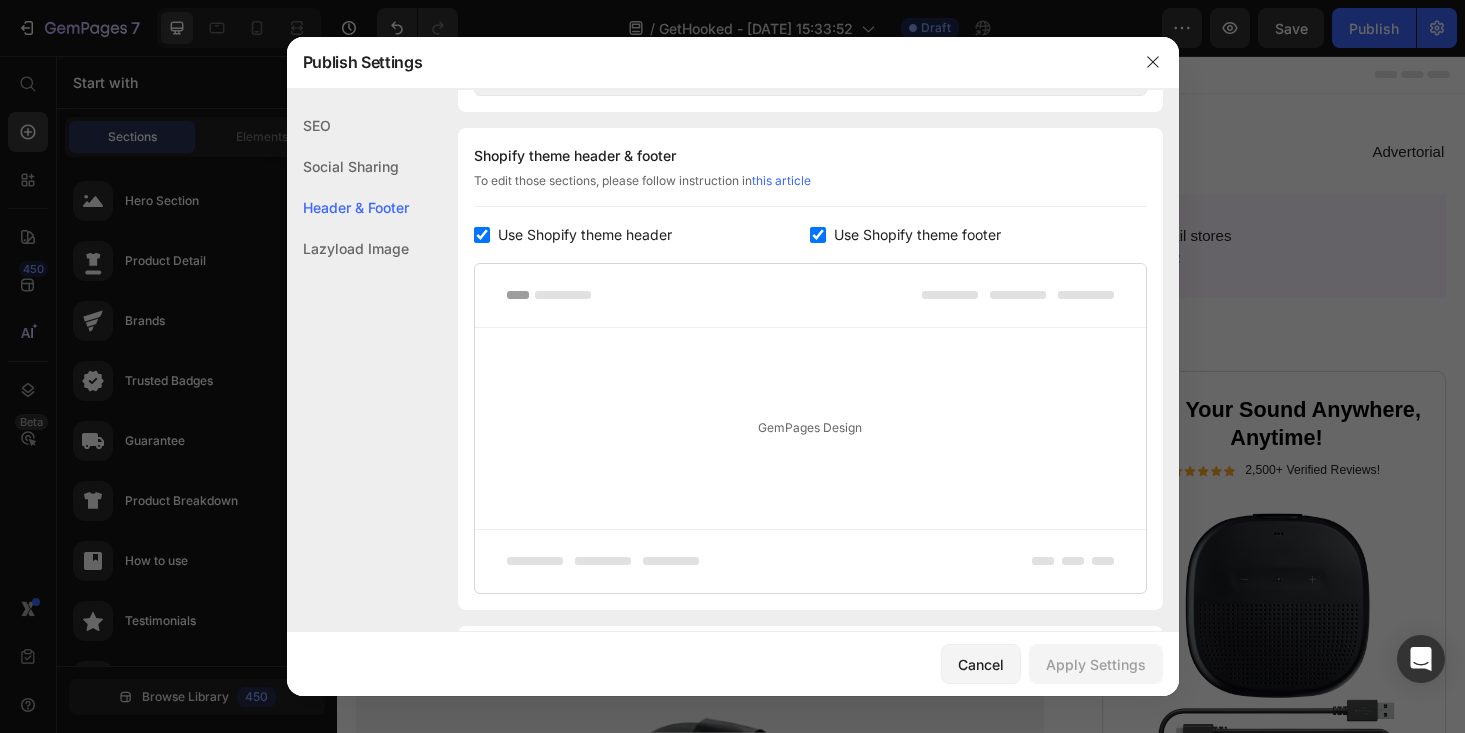 click at bounding box center (482, 235) 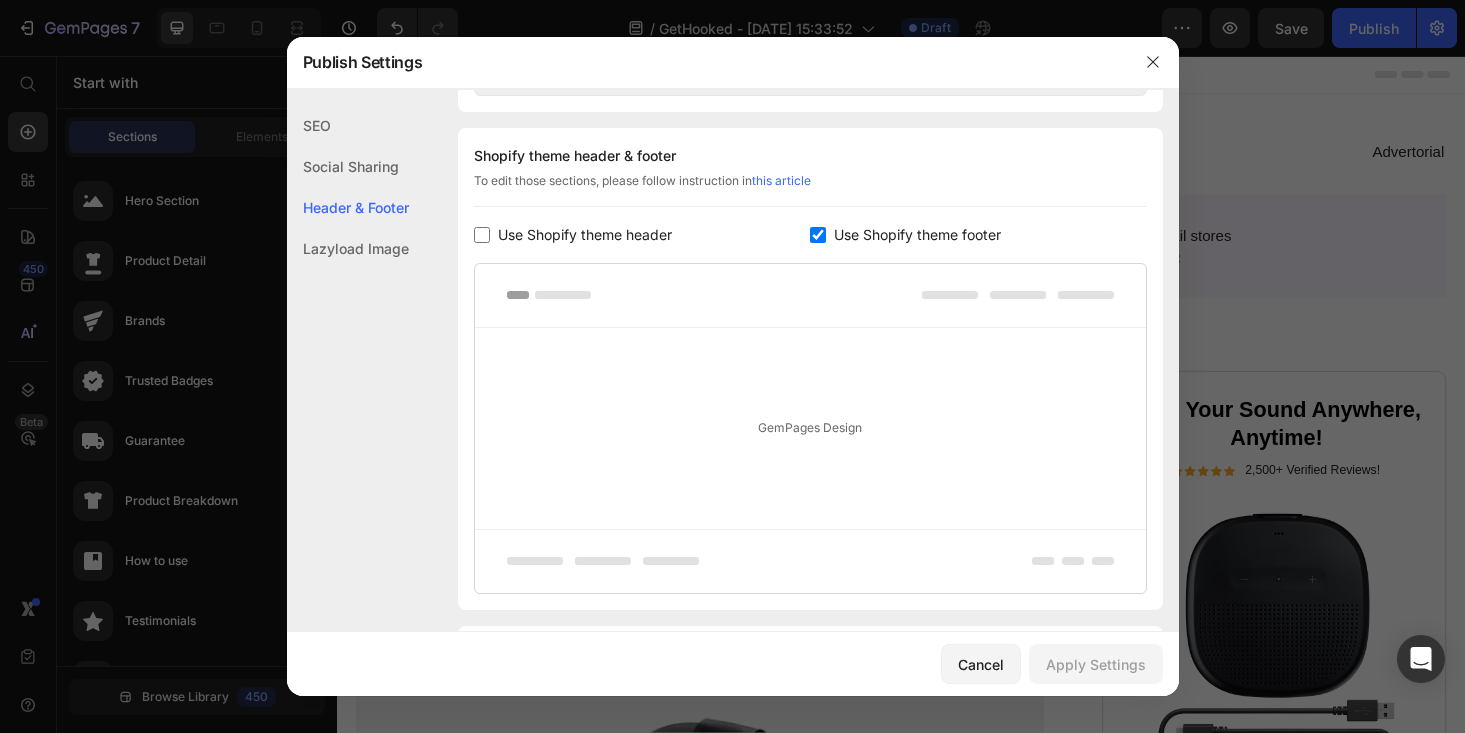 checkbox on "false" 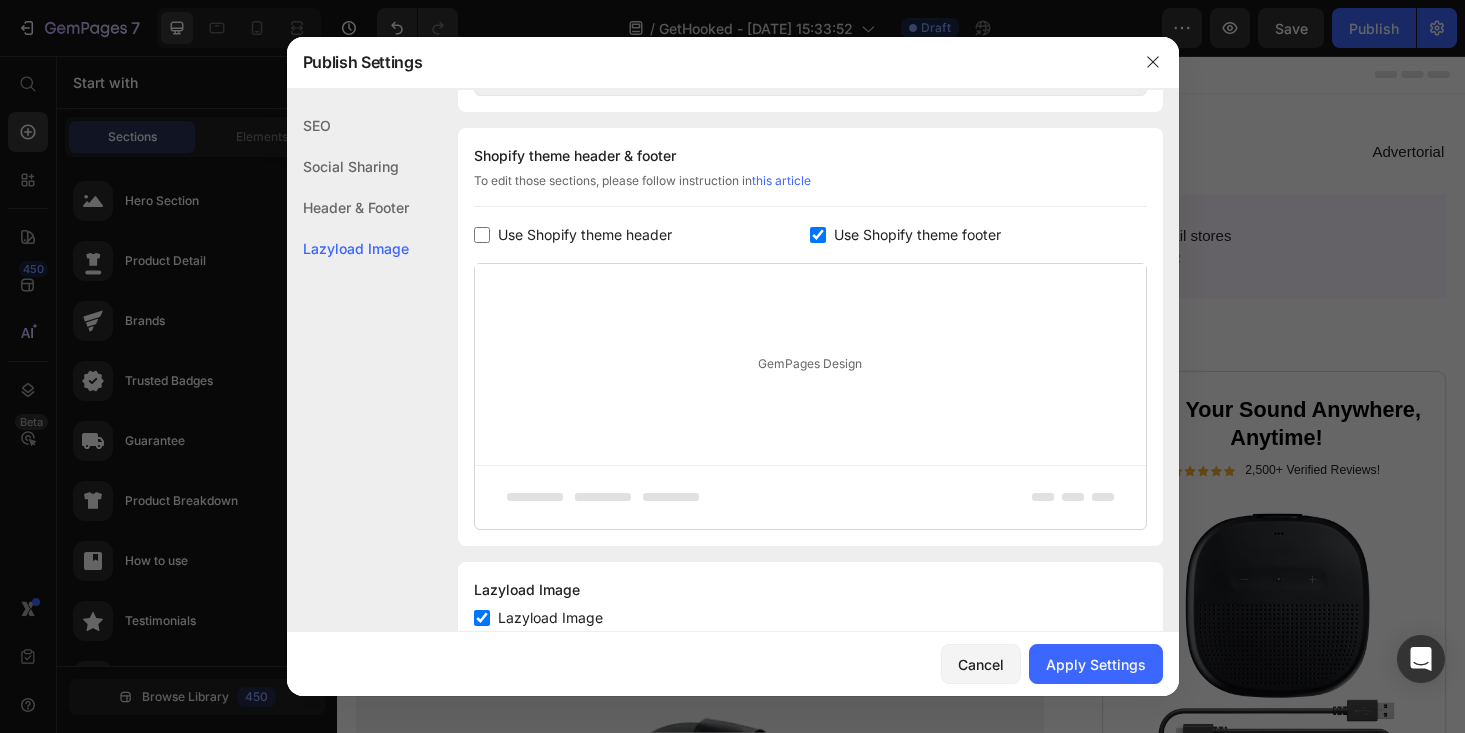 click at bounding box center (818, 235) 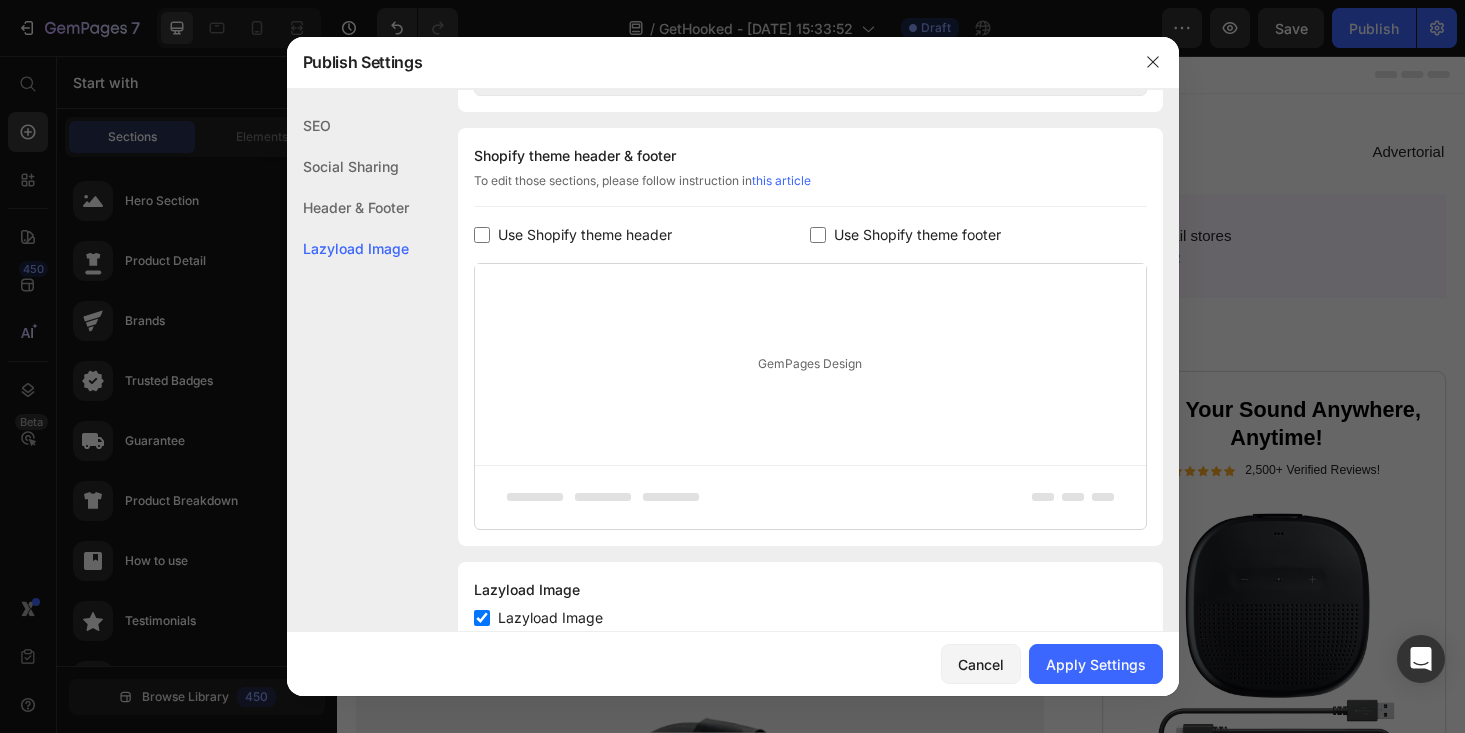 checkbox on "false" 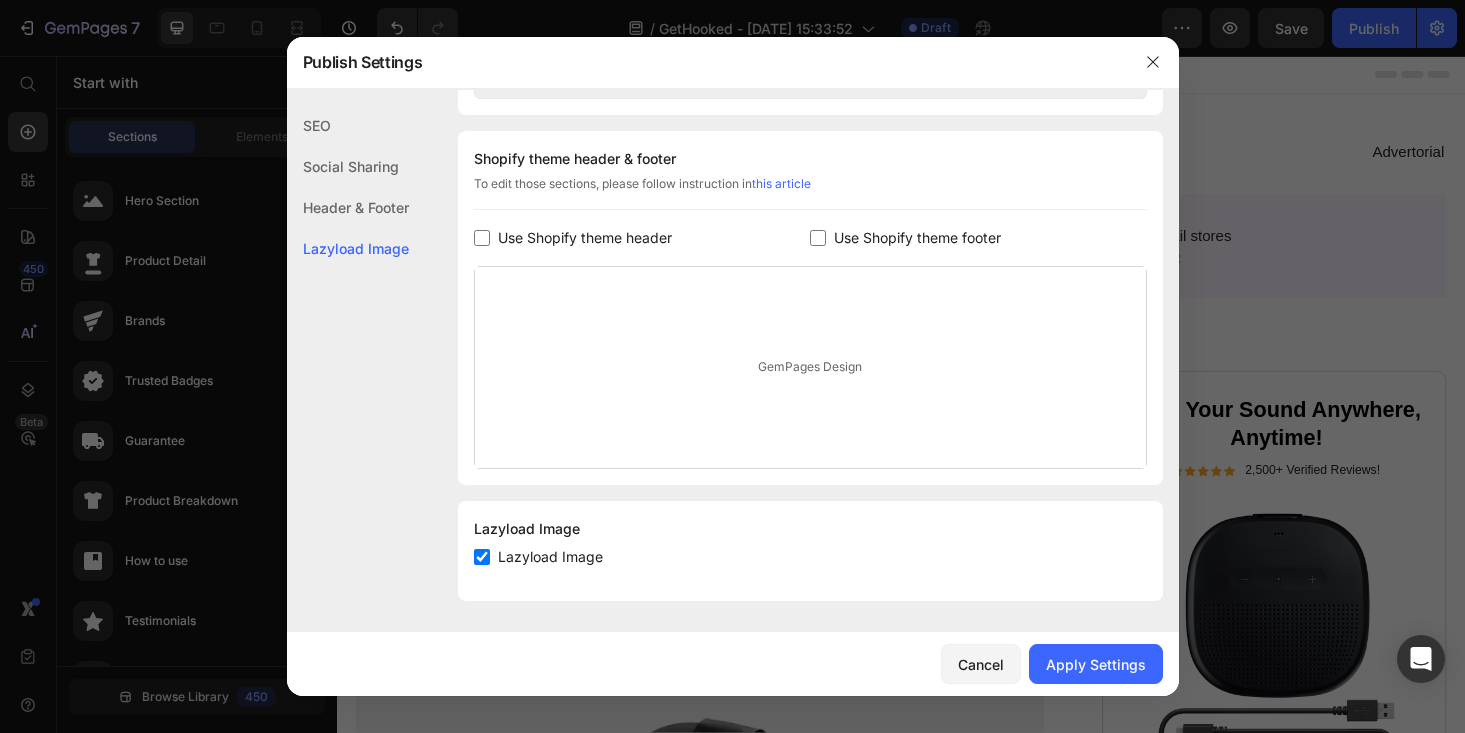 scroll, scrollTop: 915, scrollLeft: 0, axis: vertical 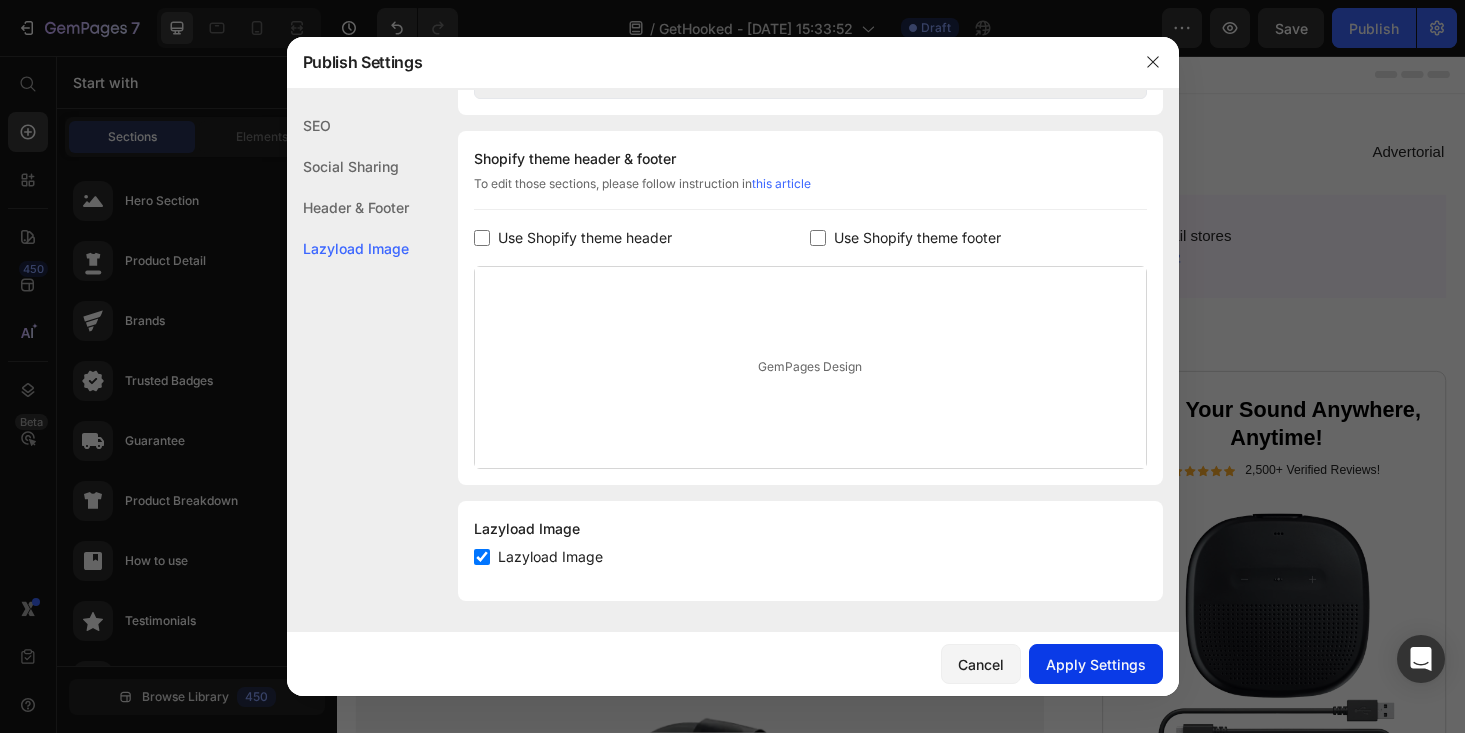 click on "Apply Settings" at bounding box center [1096, 664] 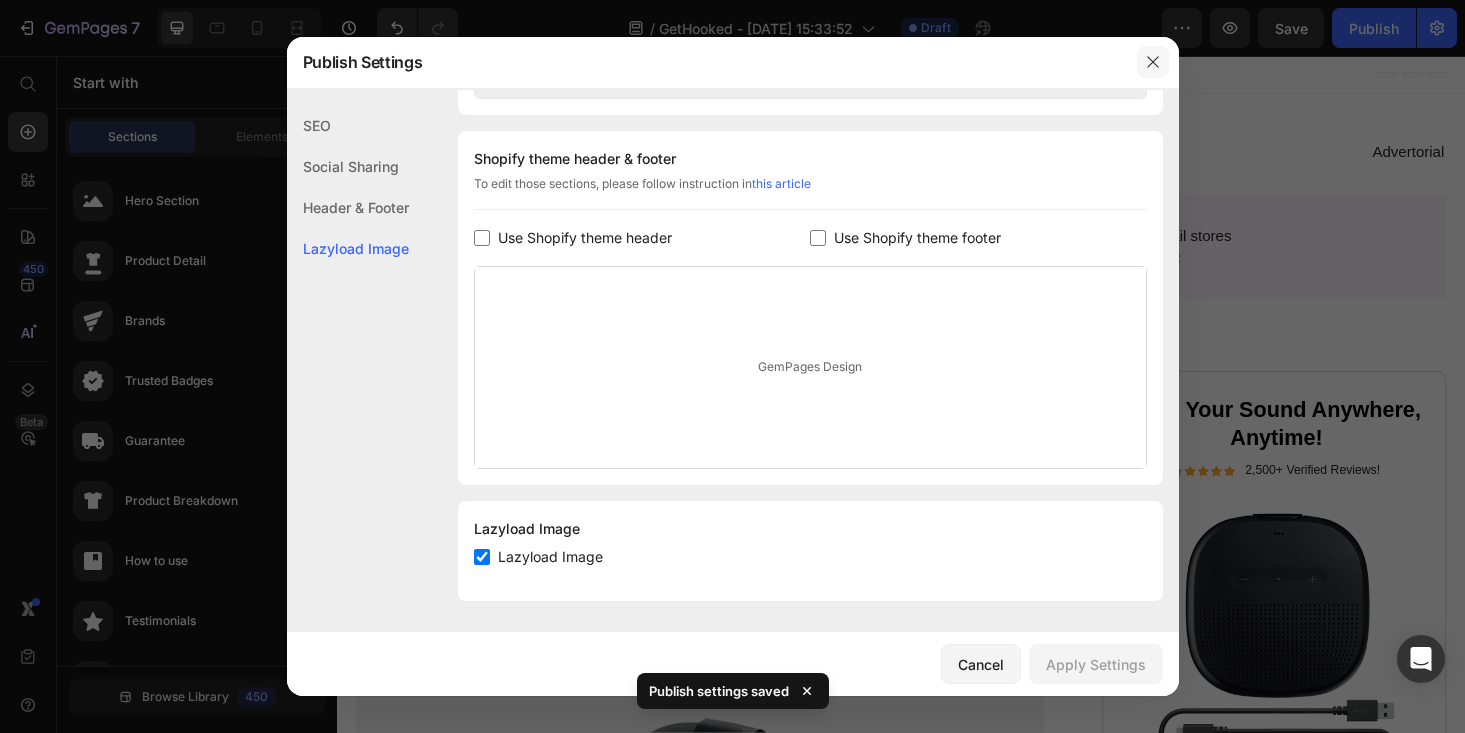 click 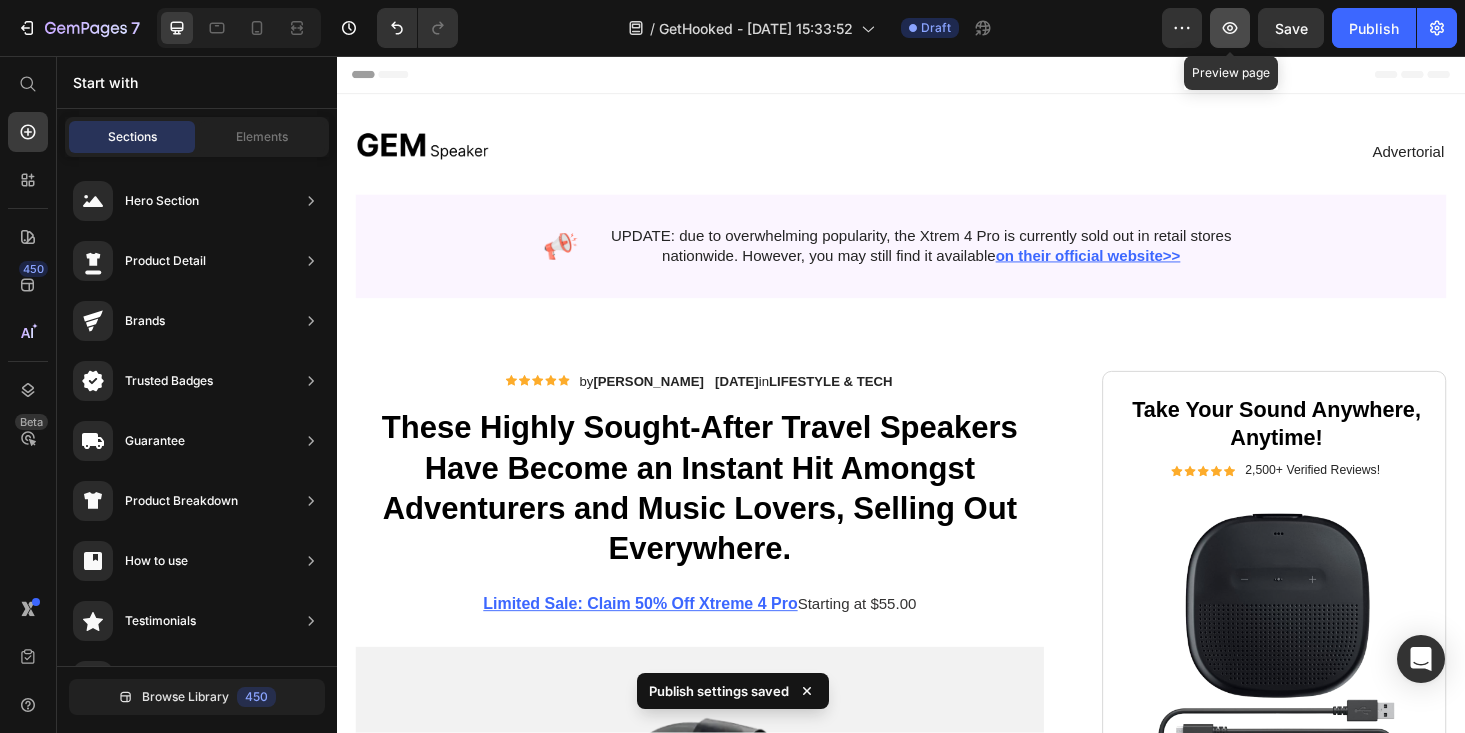 click 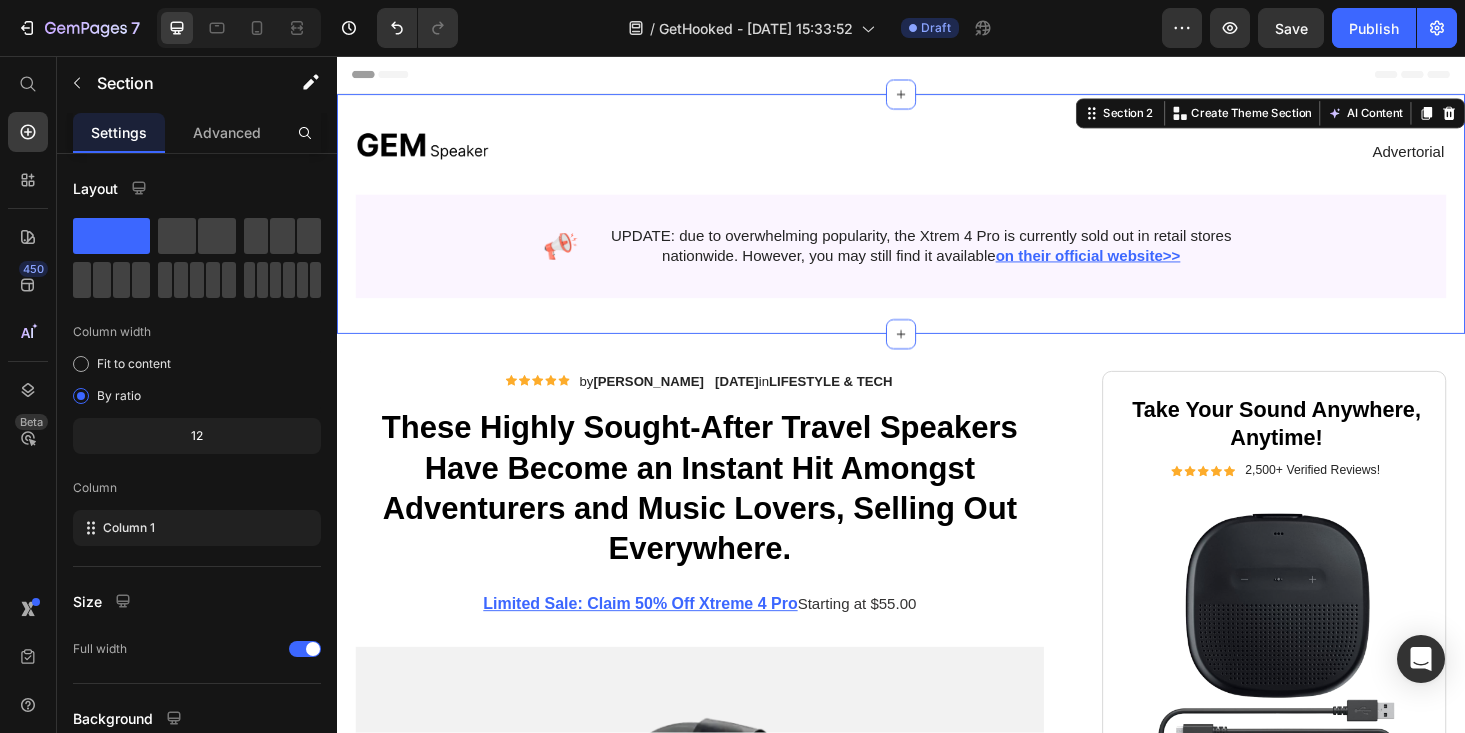 click on "Image Advertorial Text Block Row Image UPDATE: due to overwhelming popularity, the Xtrem 4 Pro is currently sold out in retail stores nationwide. However, you may still find it available  on their official website>> Text Block Row Row Section 2   You can create reusable sections Create Theme Section AI Content Write with GemAI What would you like to describe here? Tone and Voice Persuasive Product Getting products... Show more Generate" at bounding box center (937, 224) 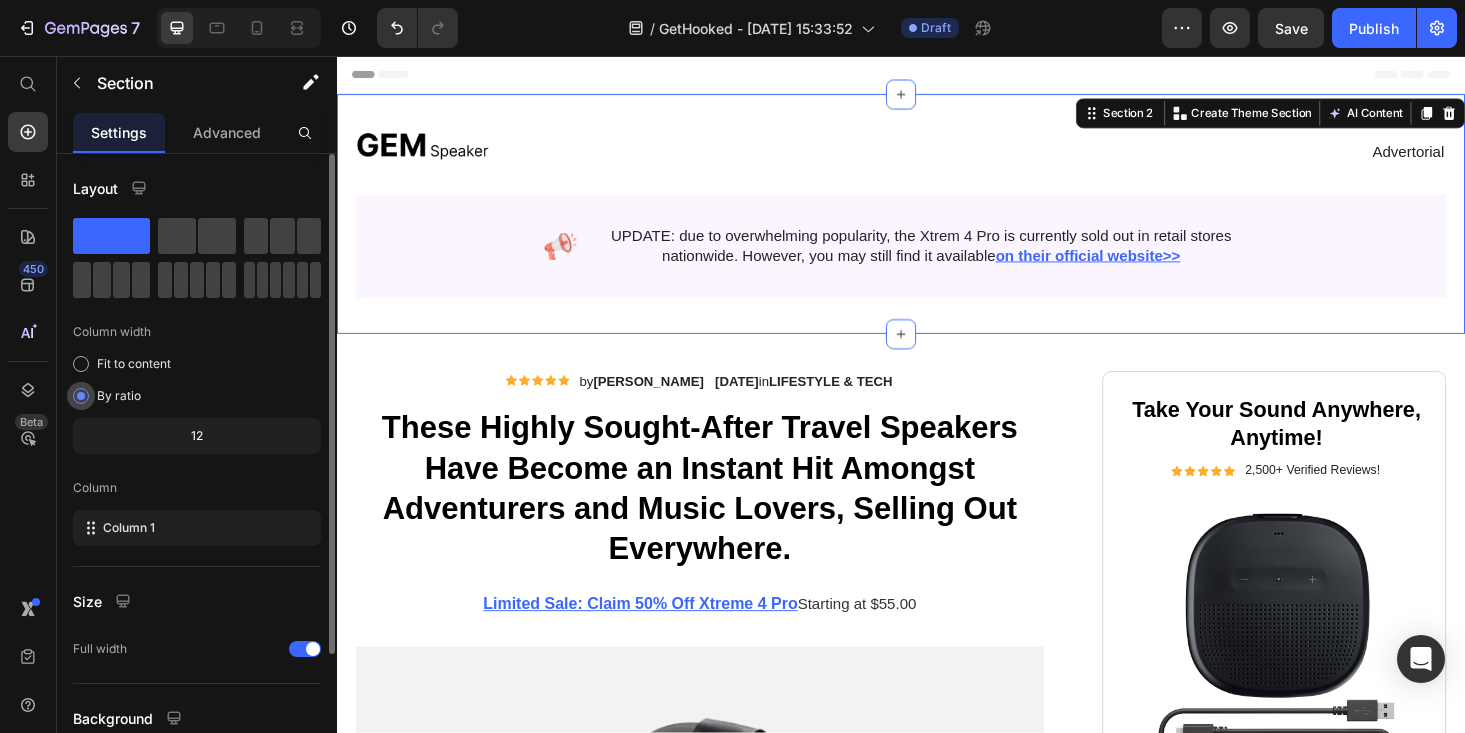 scroll, scrollTop: 172, scrollLeft: 0, axis: vertical 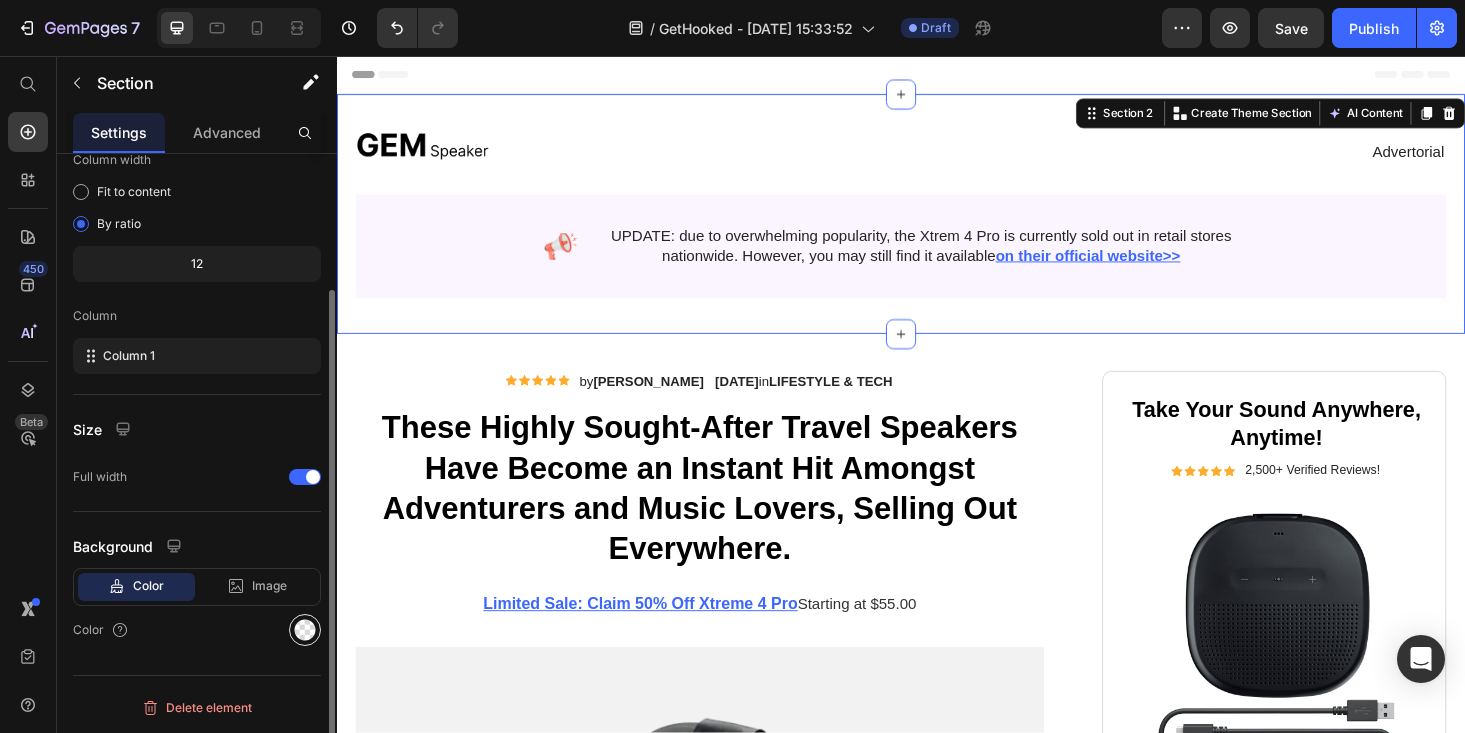 click at bounding box center (305, 630) 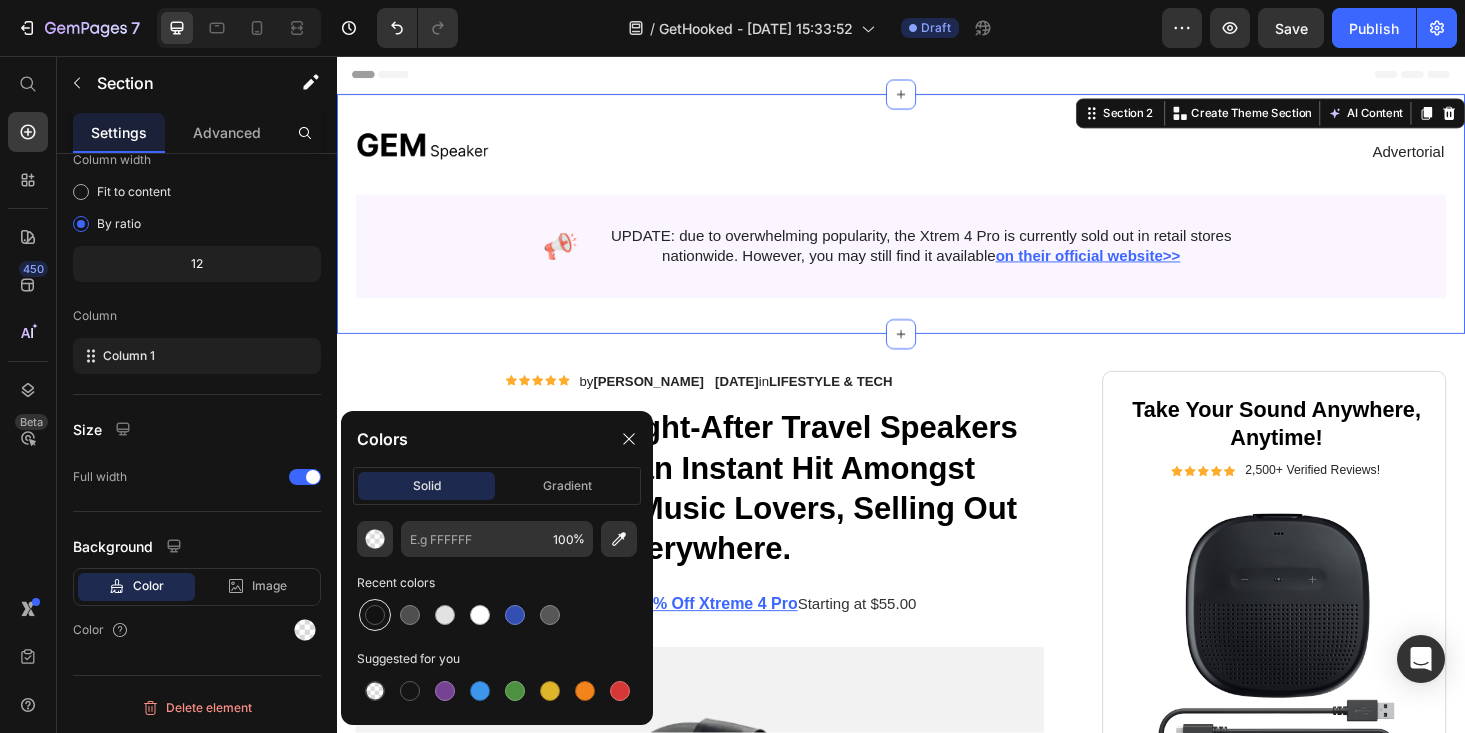 click at bounding box center (375, 615) 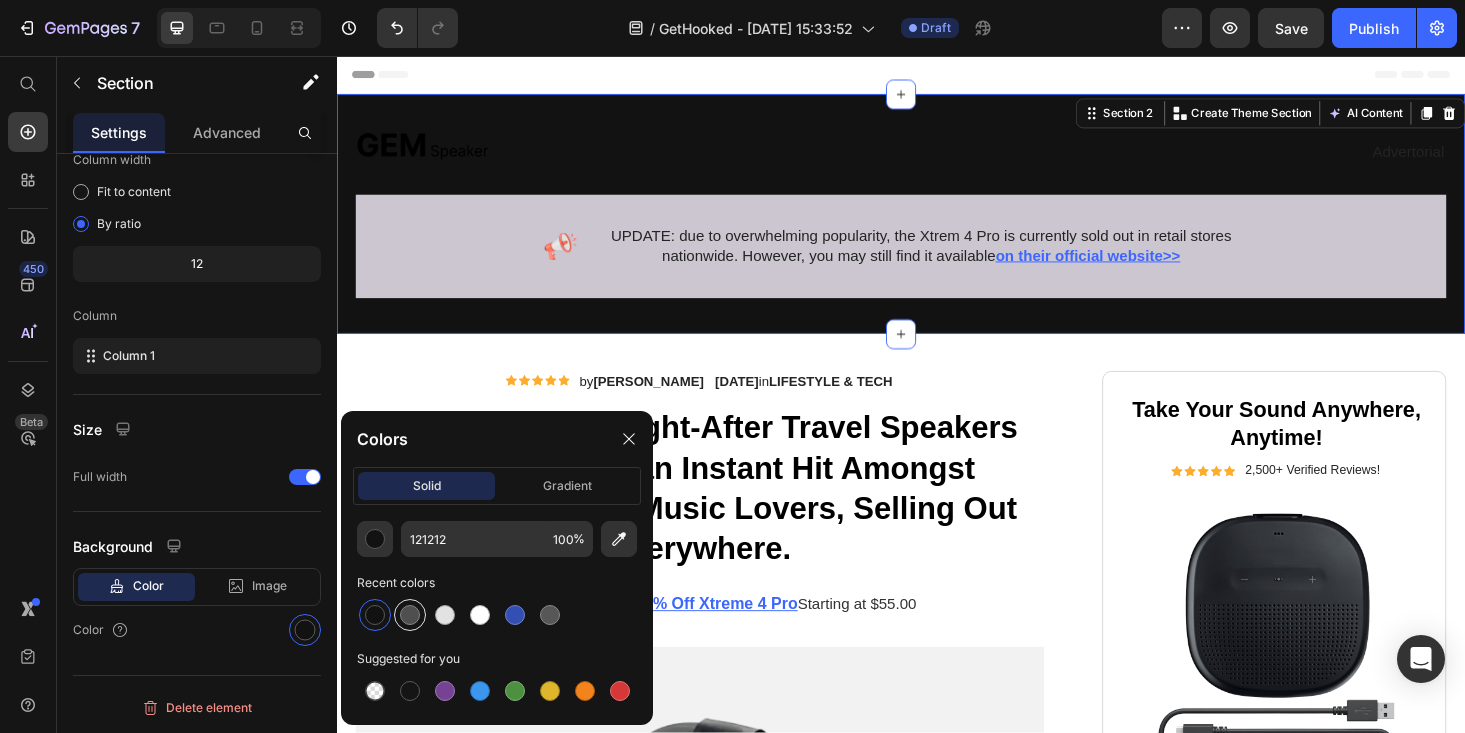 click at bounding box center (410, 615) 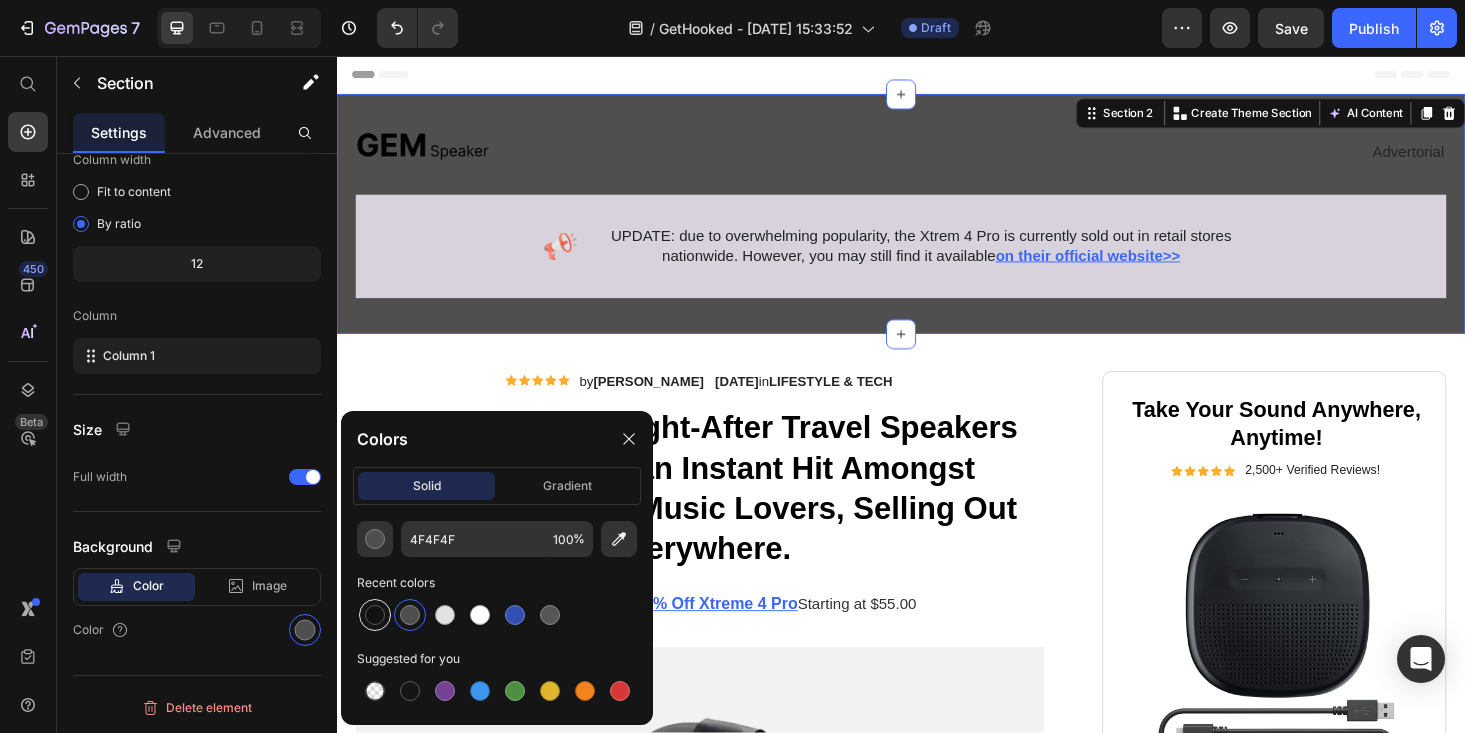 click at bounding box center (375, 615) 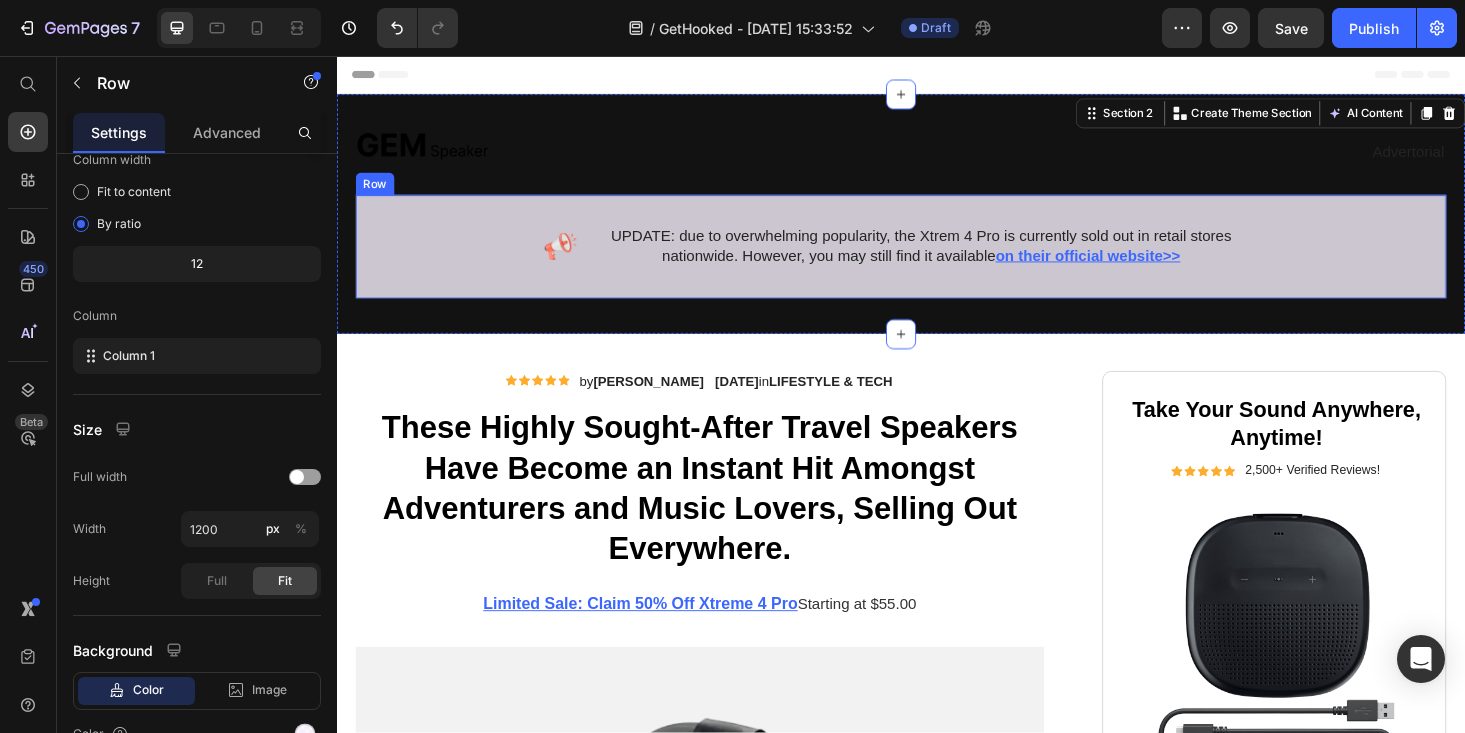 click on "Image UPDATE: due to overwhelming popularity, the Xtrem 4 Pro is currently sold out in retail stores nationwide. However, you may still find it available  on their official website>> Text Block Row" at bounding box center (937, 259) 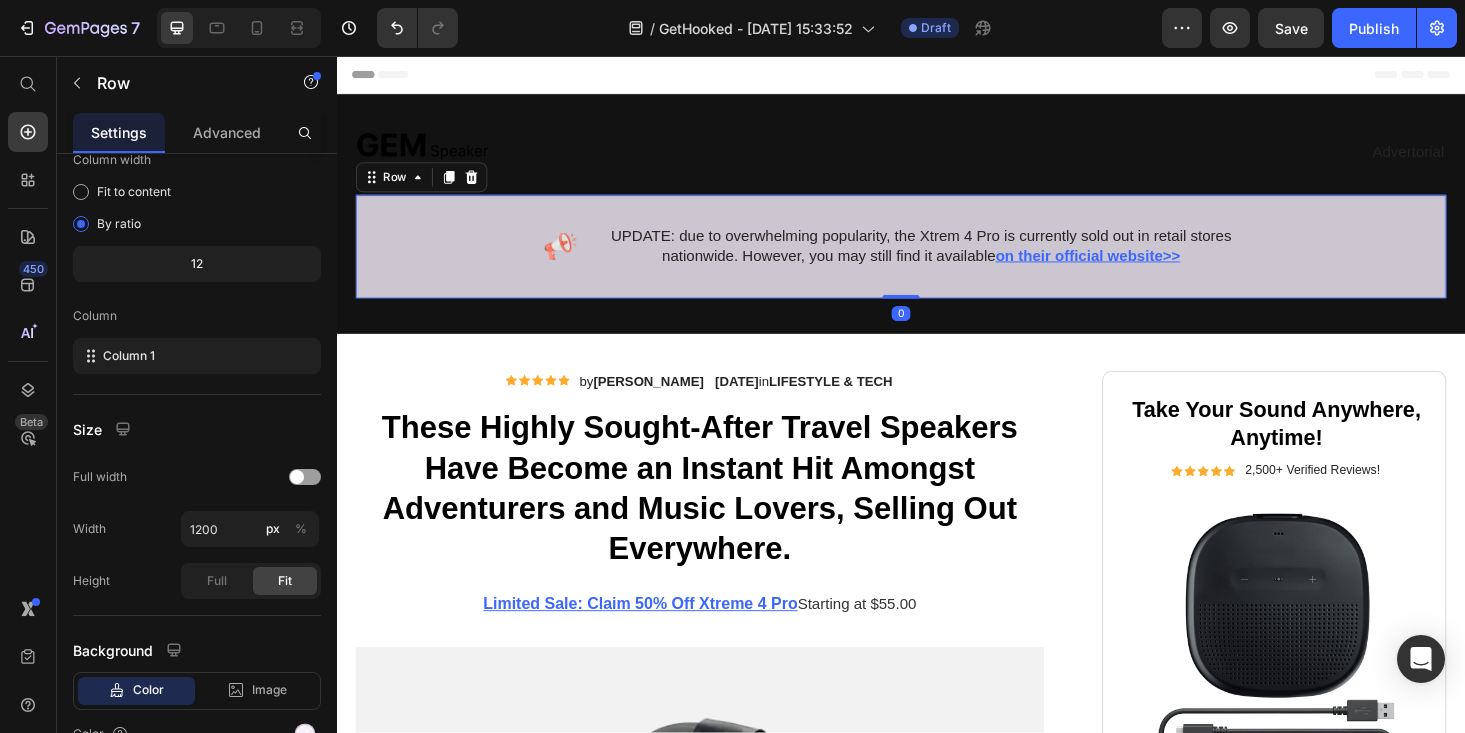 scroll, scrollTop: 0, scrollLeft: 0, axis: both 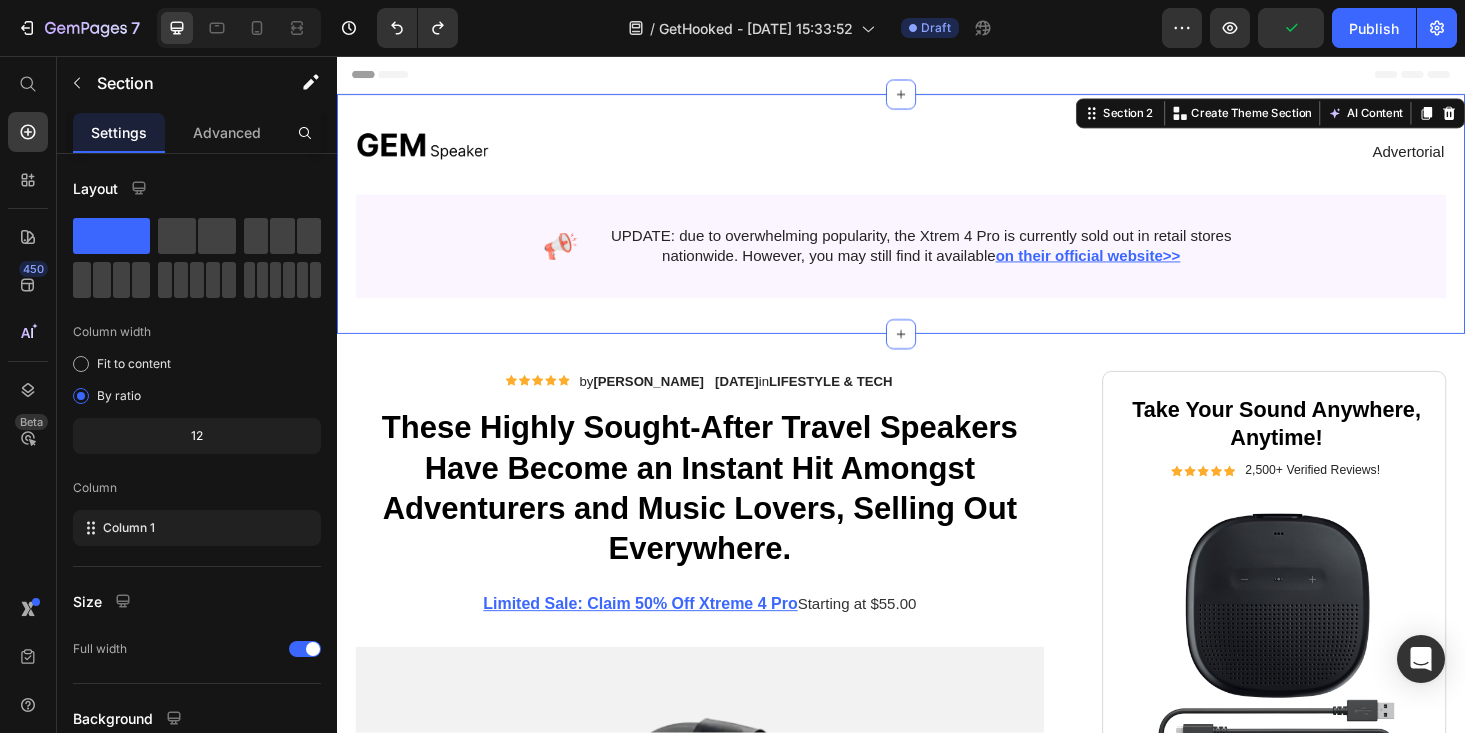 click on "Image Advertorial Text Block Row Image UPDATE: due to overwhelming popularity, the Xtrem 4 Pro is currently sold out in retail stores nationwide. However, you may still find it available  on their official website>> Text Block Row Row Section 2   You can create reusable sections Create Theme Section AI Content Write with GemAI What would you like to describe here? Tone and Voice Persuasive Product Premium [MEDICAL_DATA] Tub Pro - Chill Deeper, Recover Faster Show more Generate" at bounding box center (937, 224) 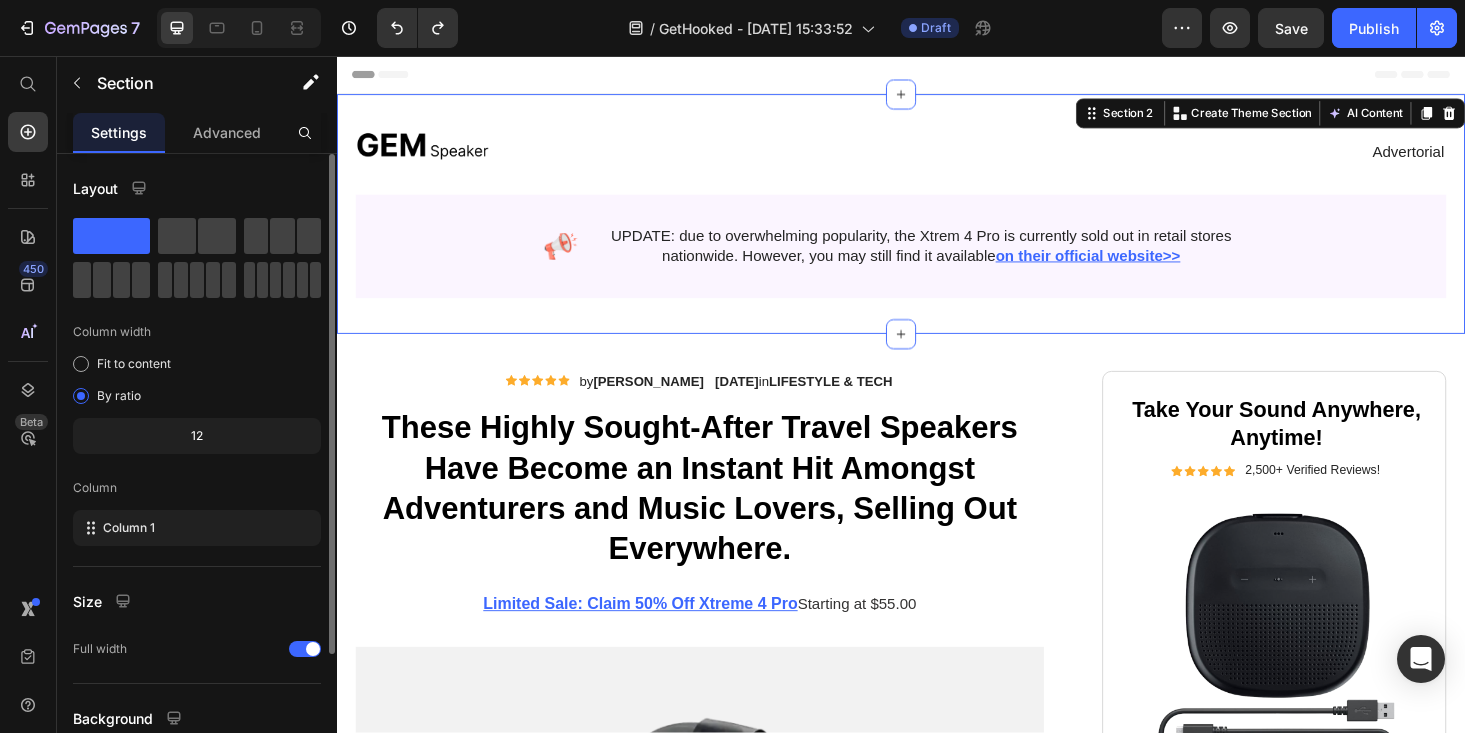 scroll, scrollTop: 172, scrollLeft: 0, axis: vertical 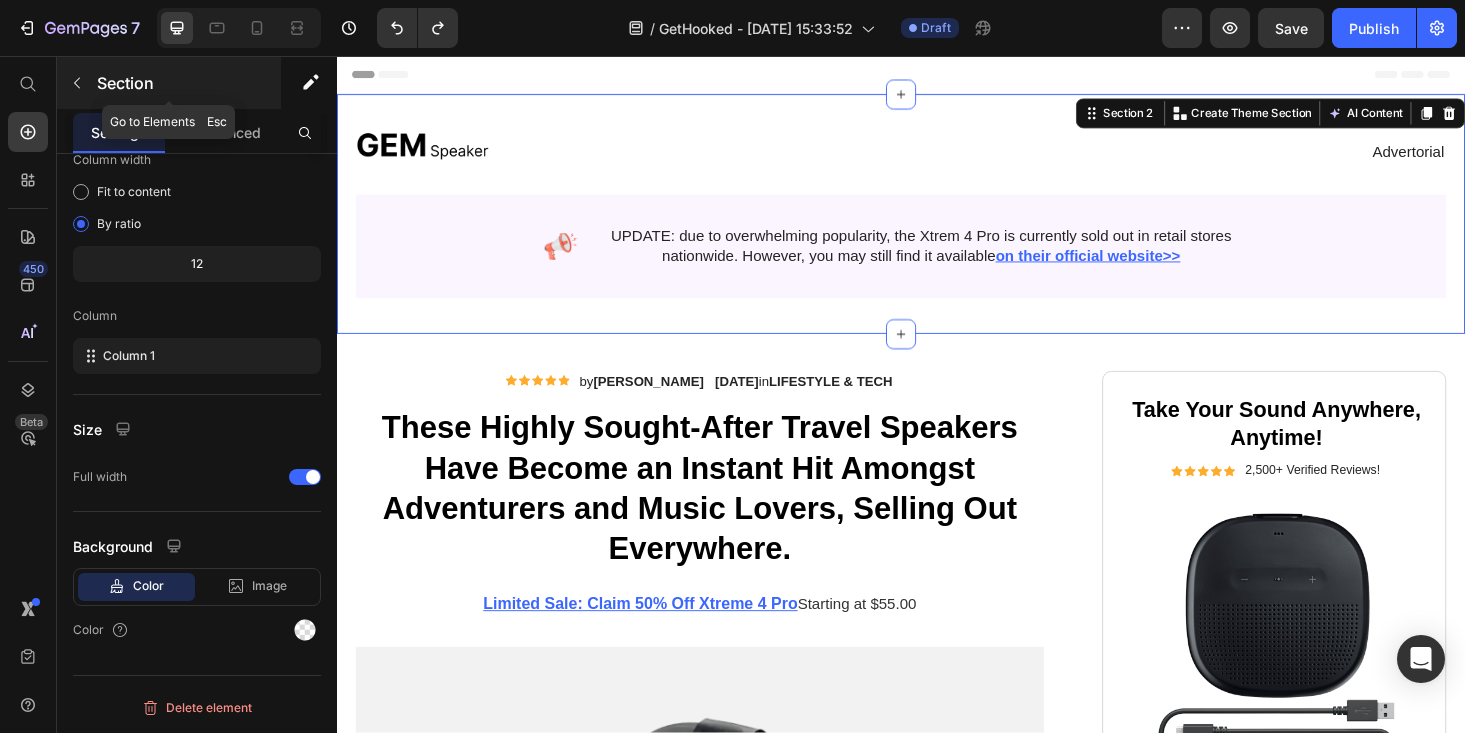 click 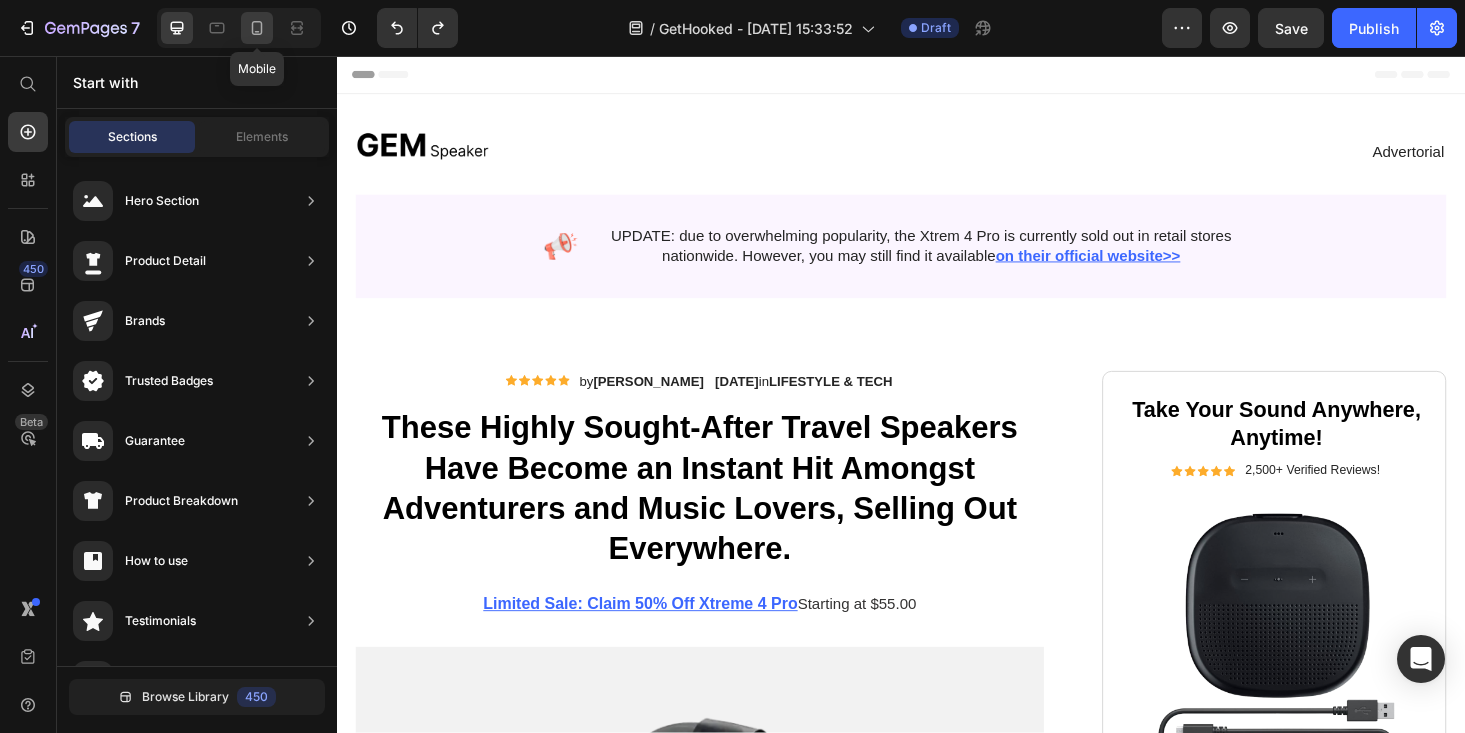 click 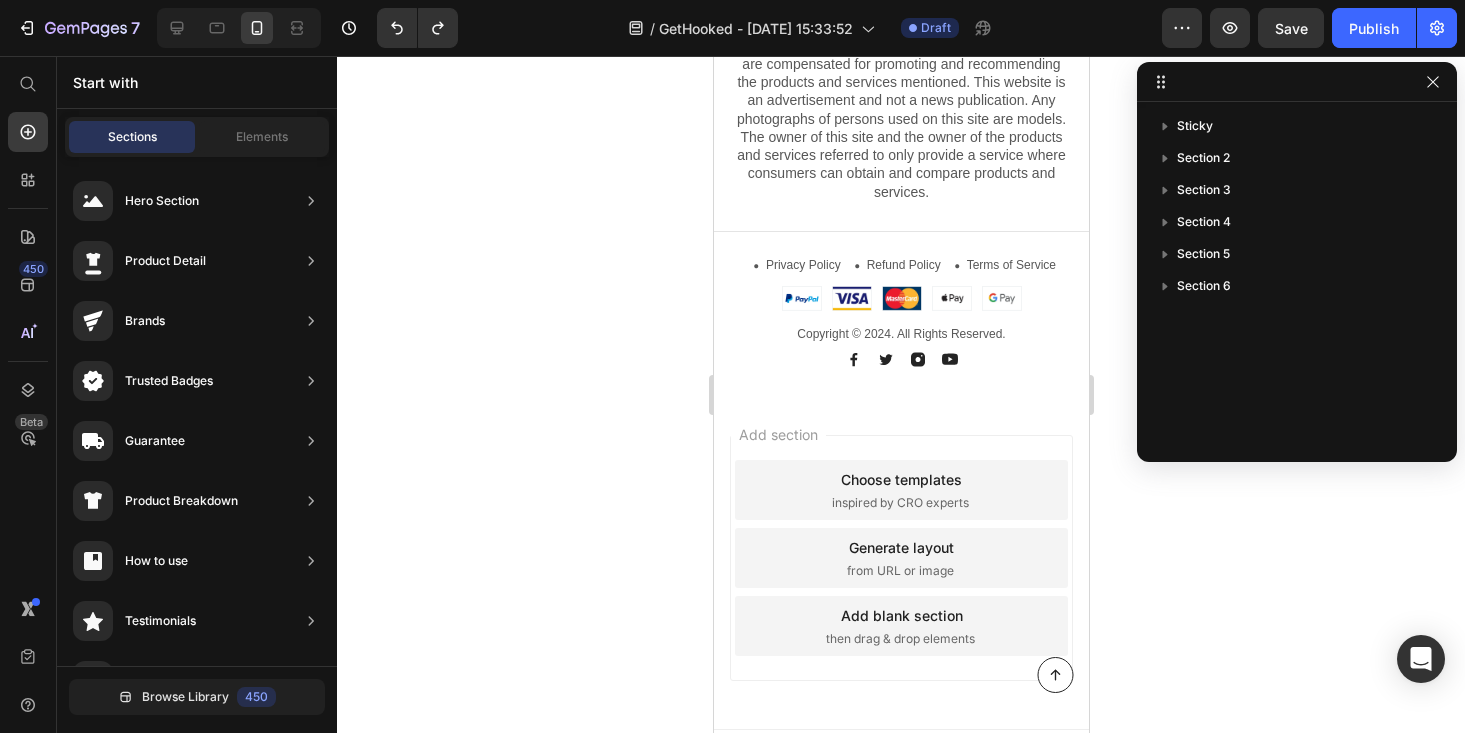 scroll, scrollTop: 11373, scrollLeft: 0, axis: vertical 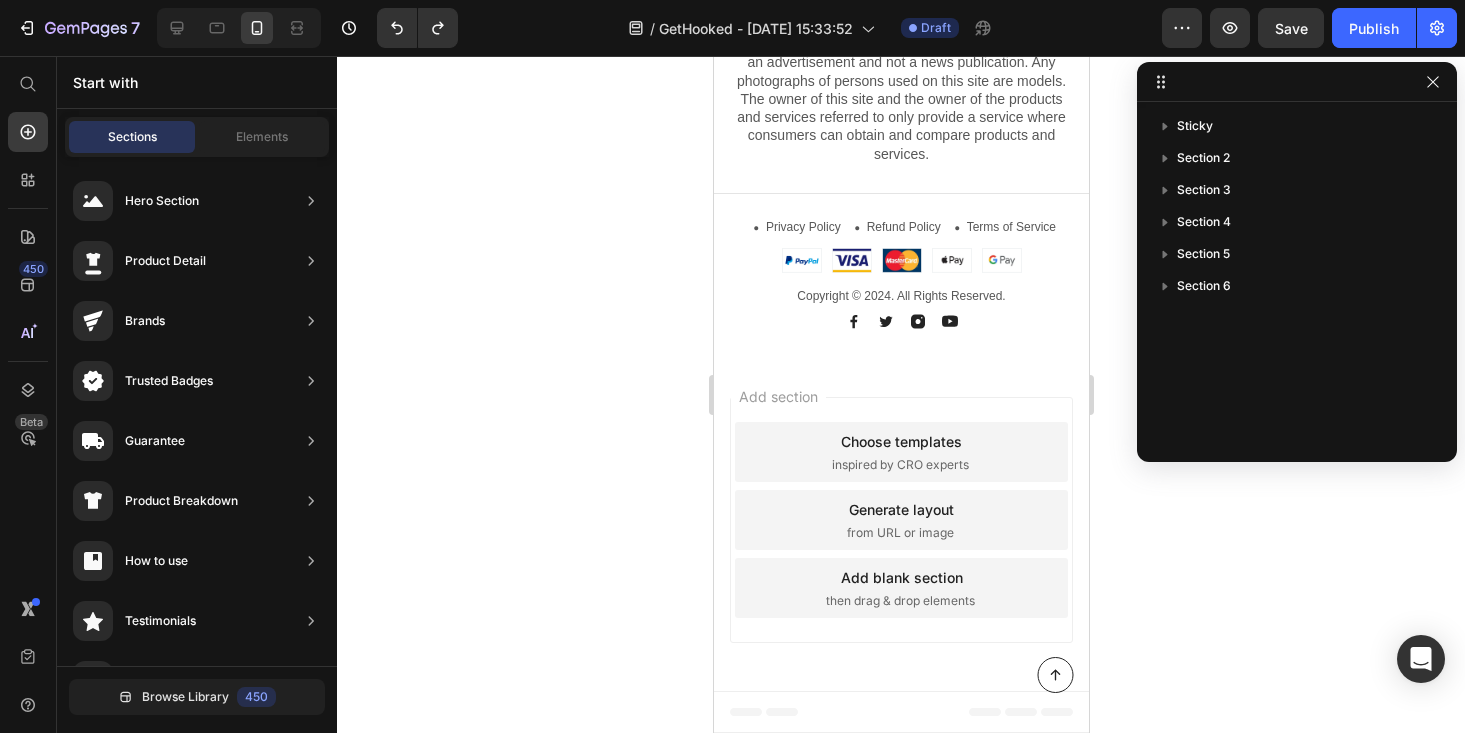 click on "Button Sticky" at bounding box center [900, 695] 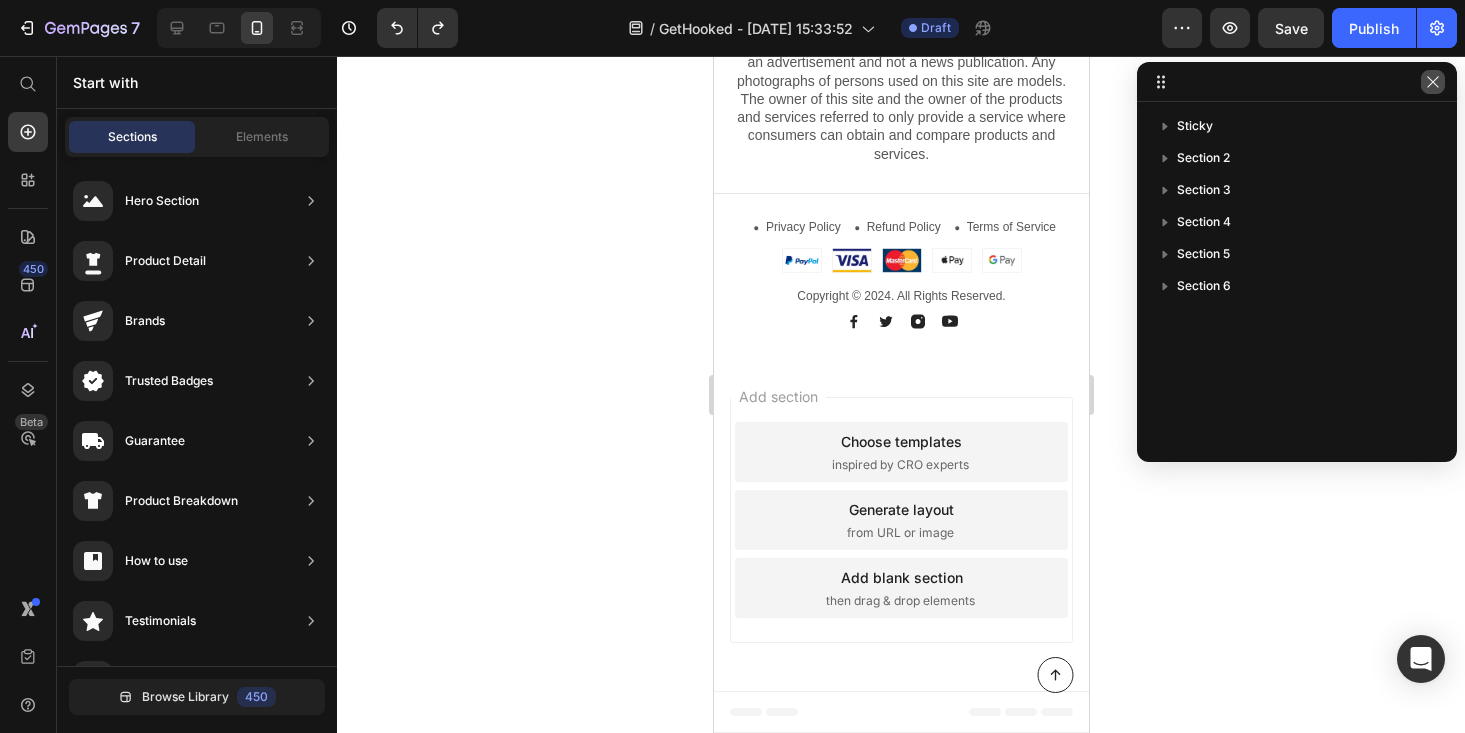 click 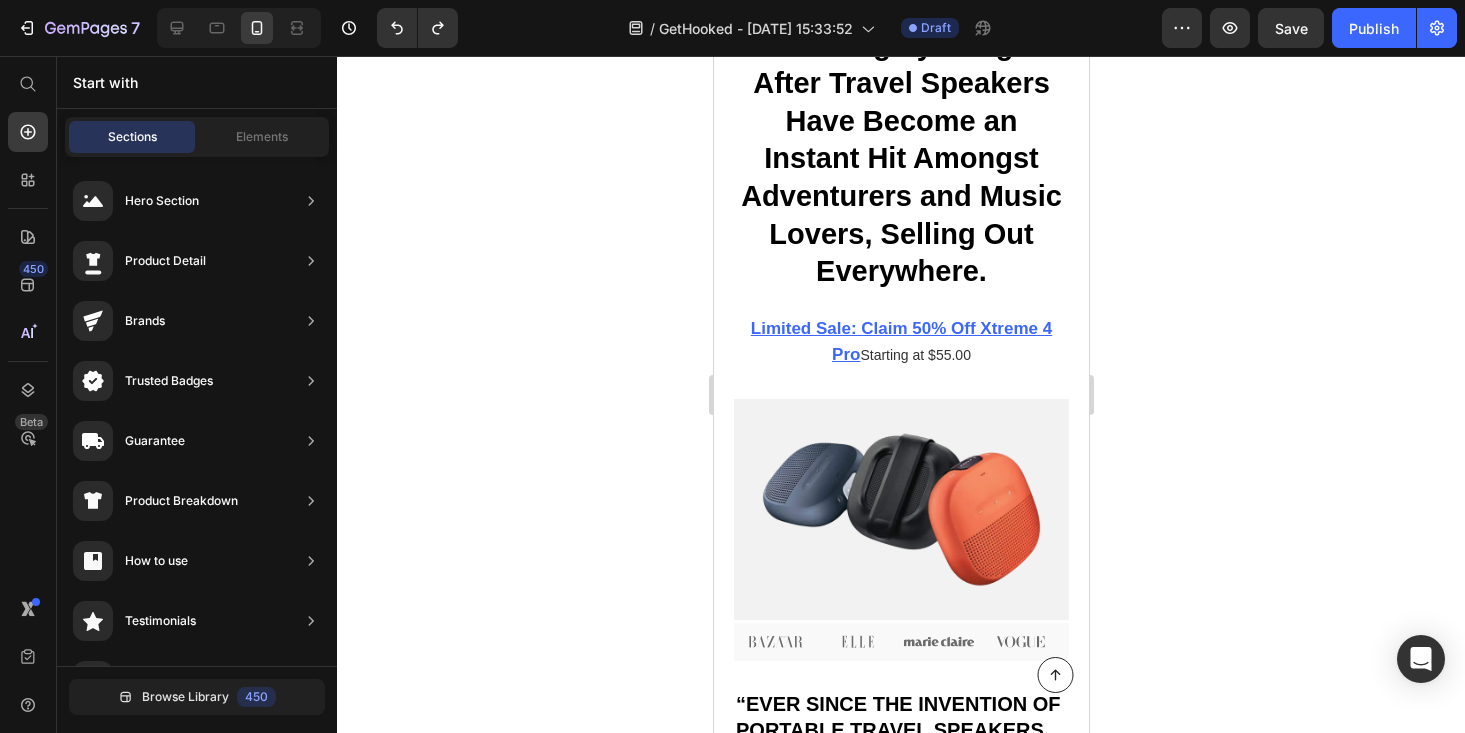 scroll, scrollTop: 0, scrollLeft: 0, axis: both 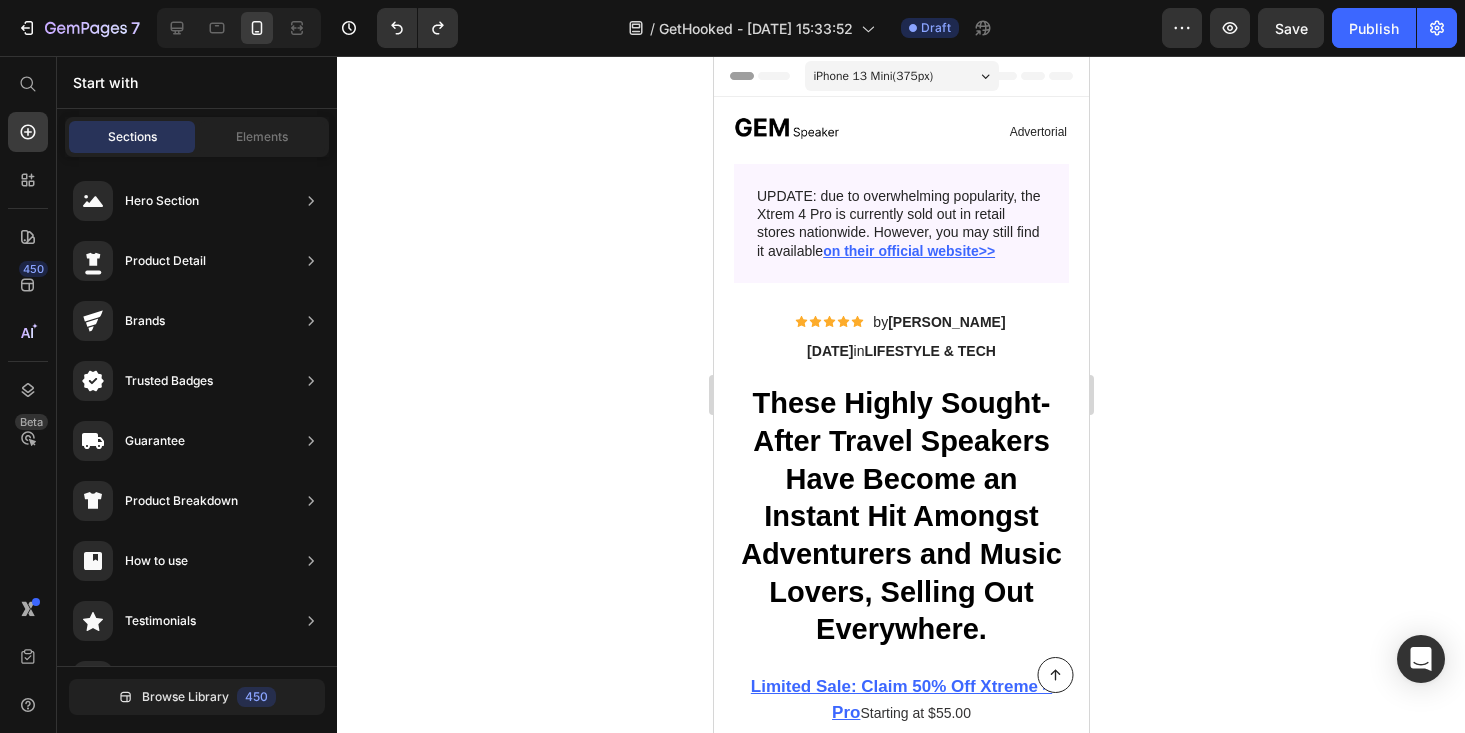 click on "Header" at bounding box center (770, 76) 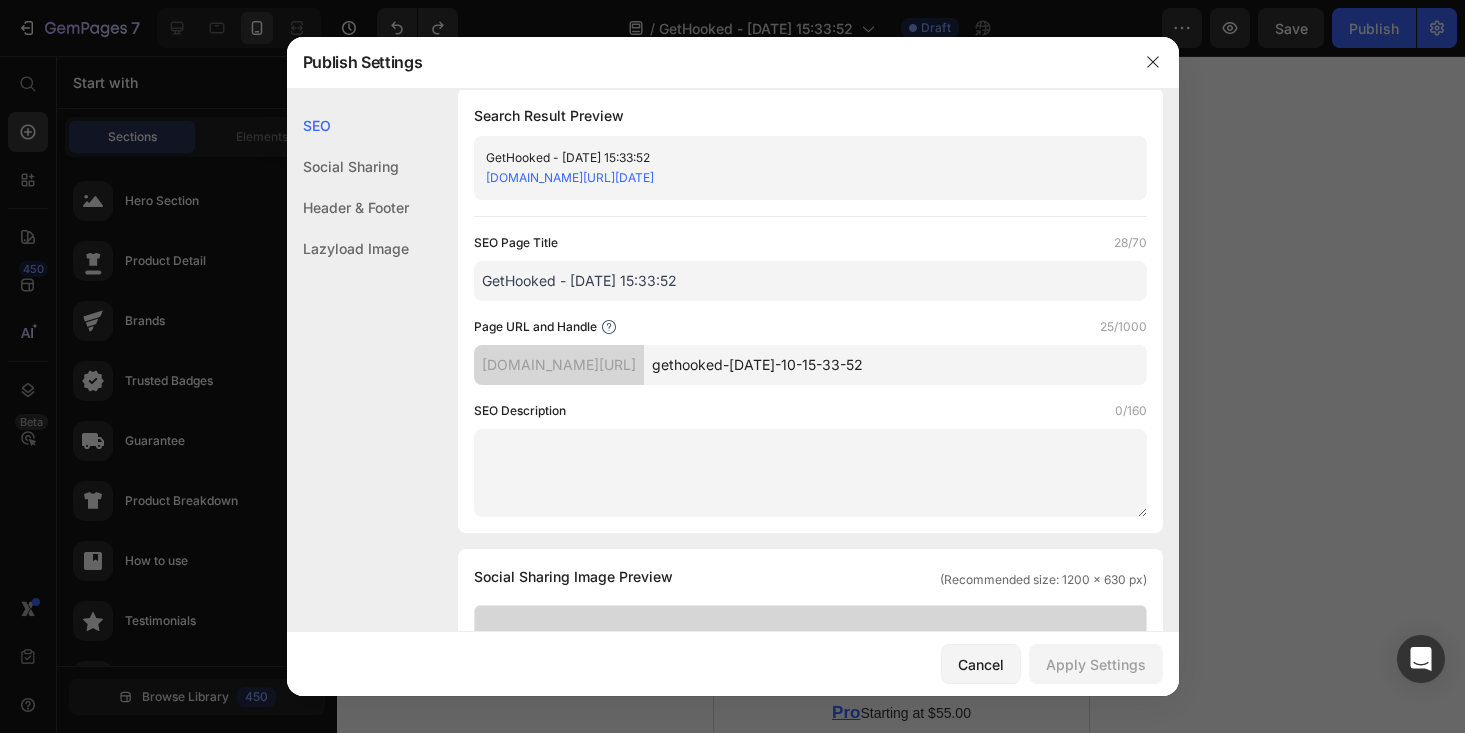 scroll, scrollTop: 18, scrollLeft: 0, axis: vertical 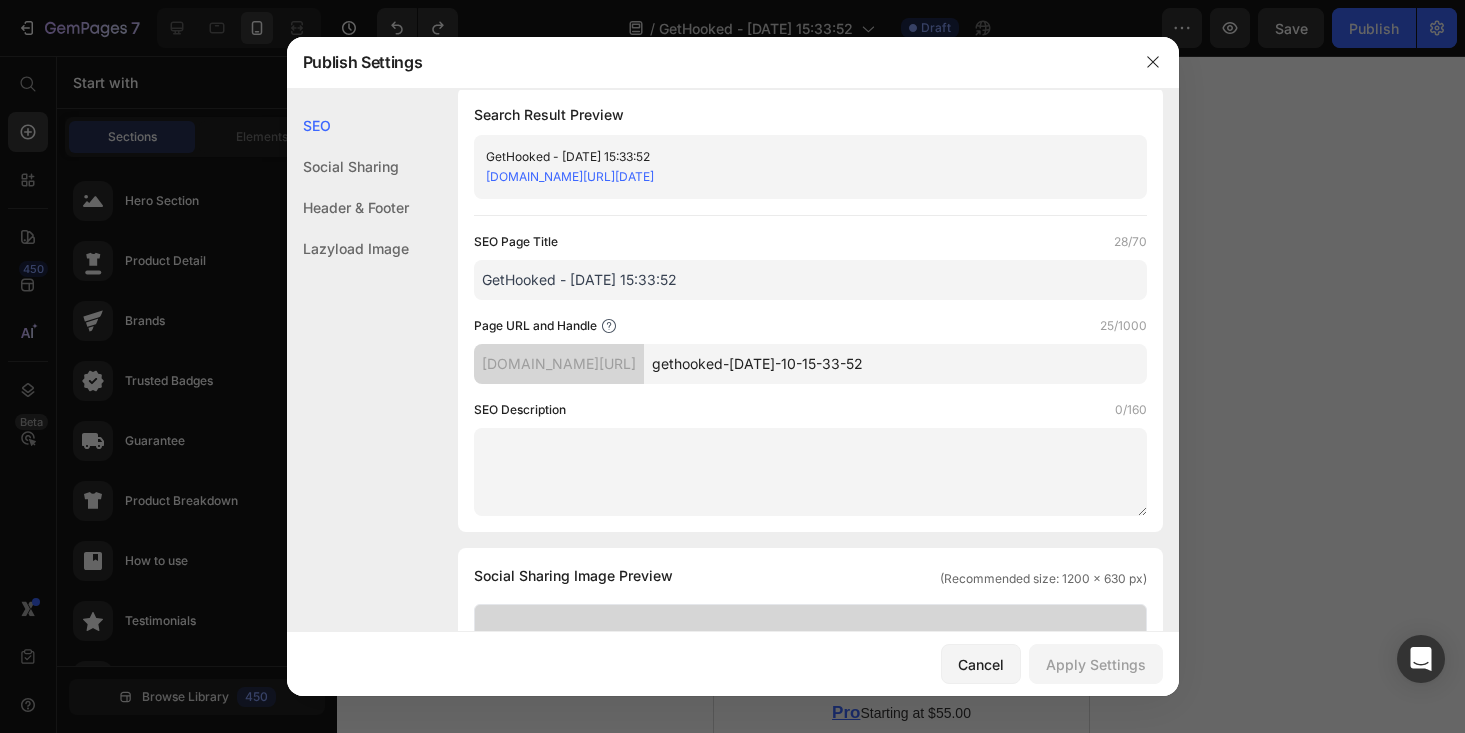 click on "gethooked-[DATE]-10-15-33-52" at bounding box center (895, 364) 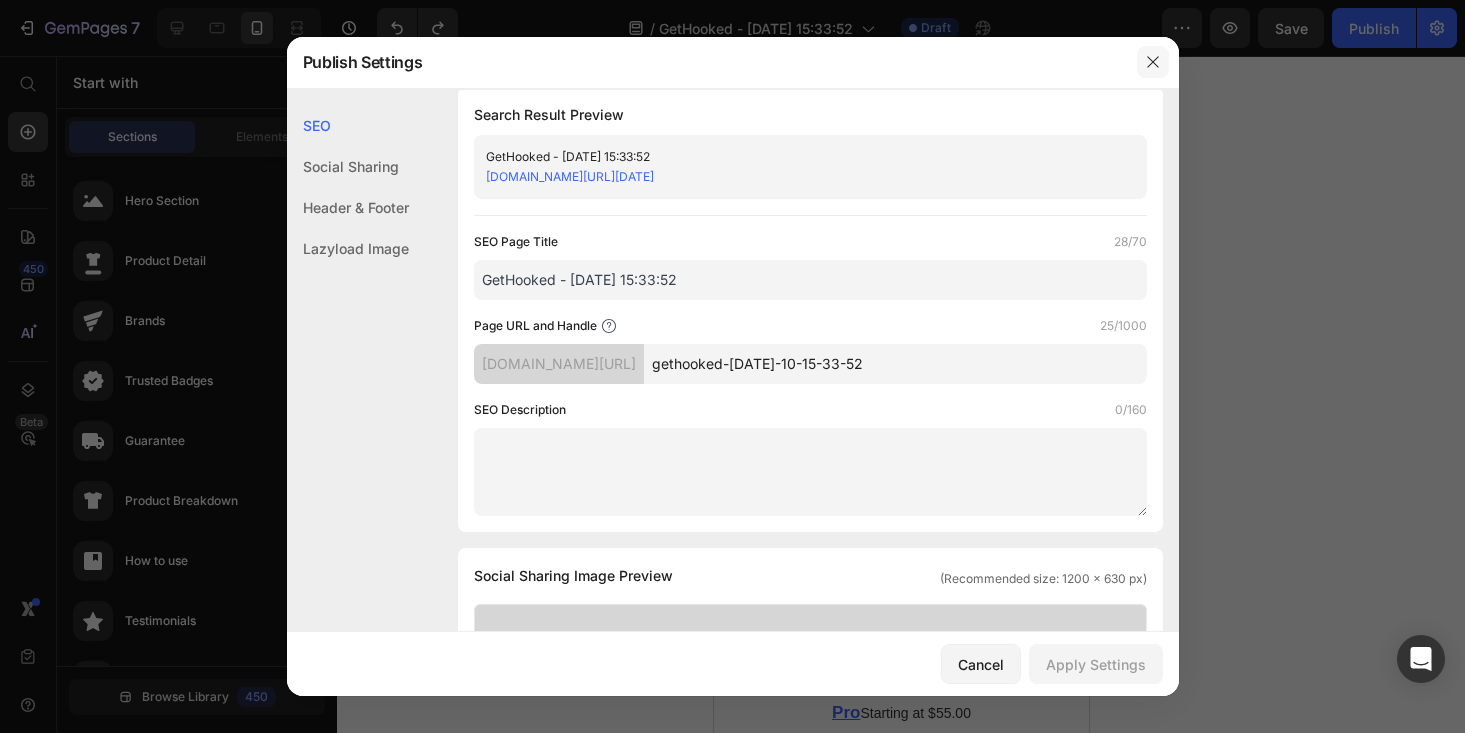 click 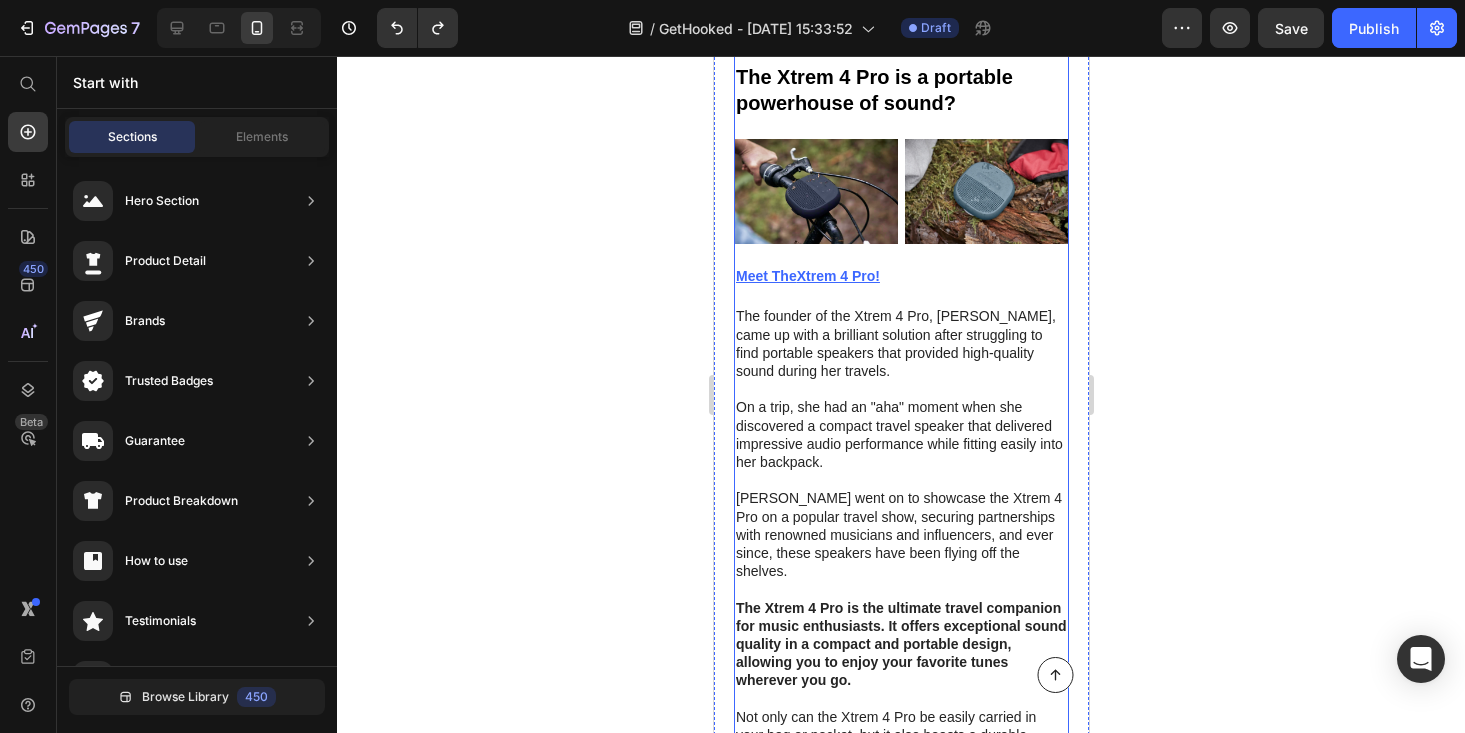 scroll, scrollTop: 0, scrollLeft: 0, axis: both 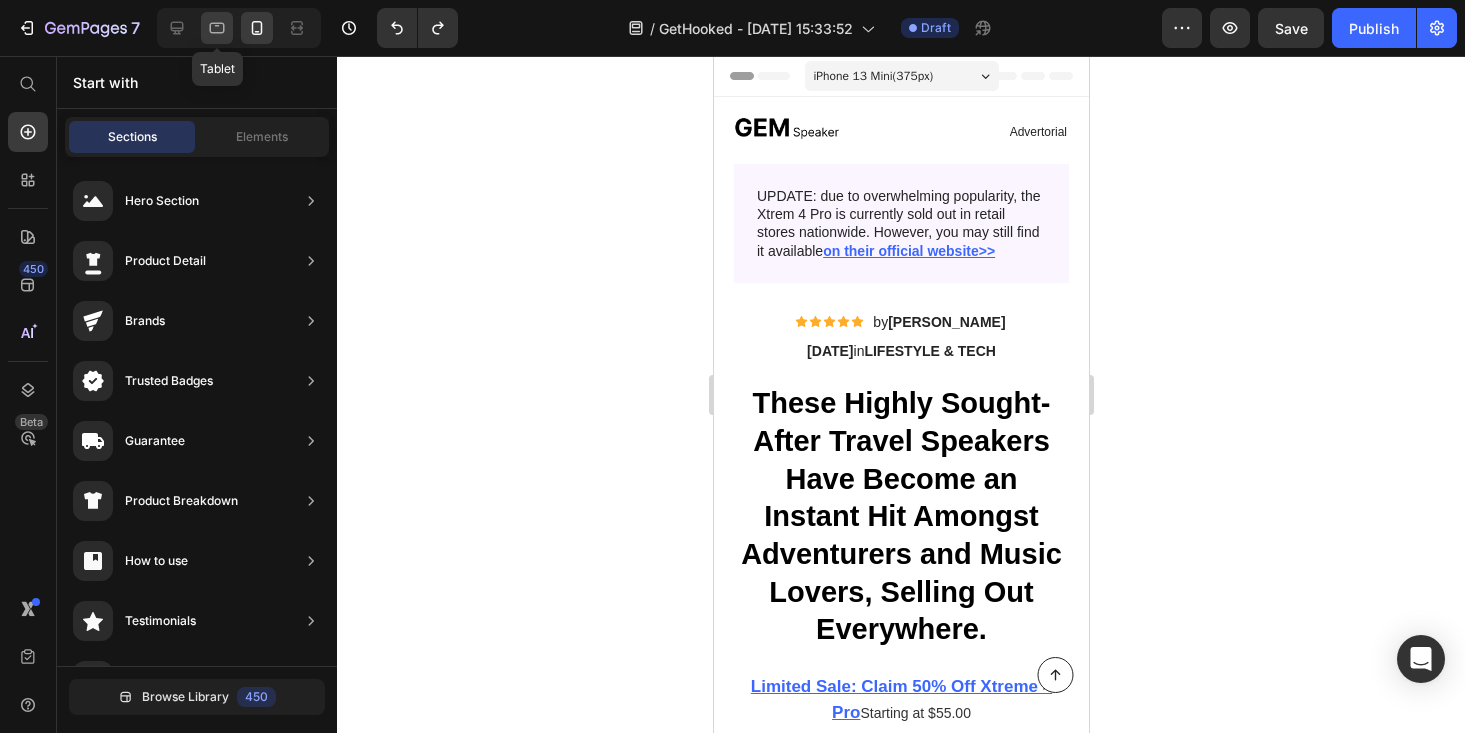 click 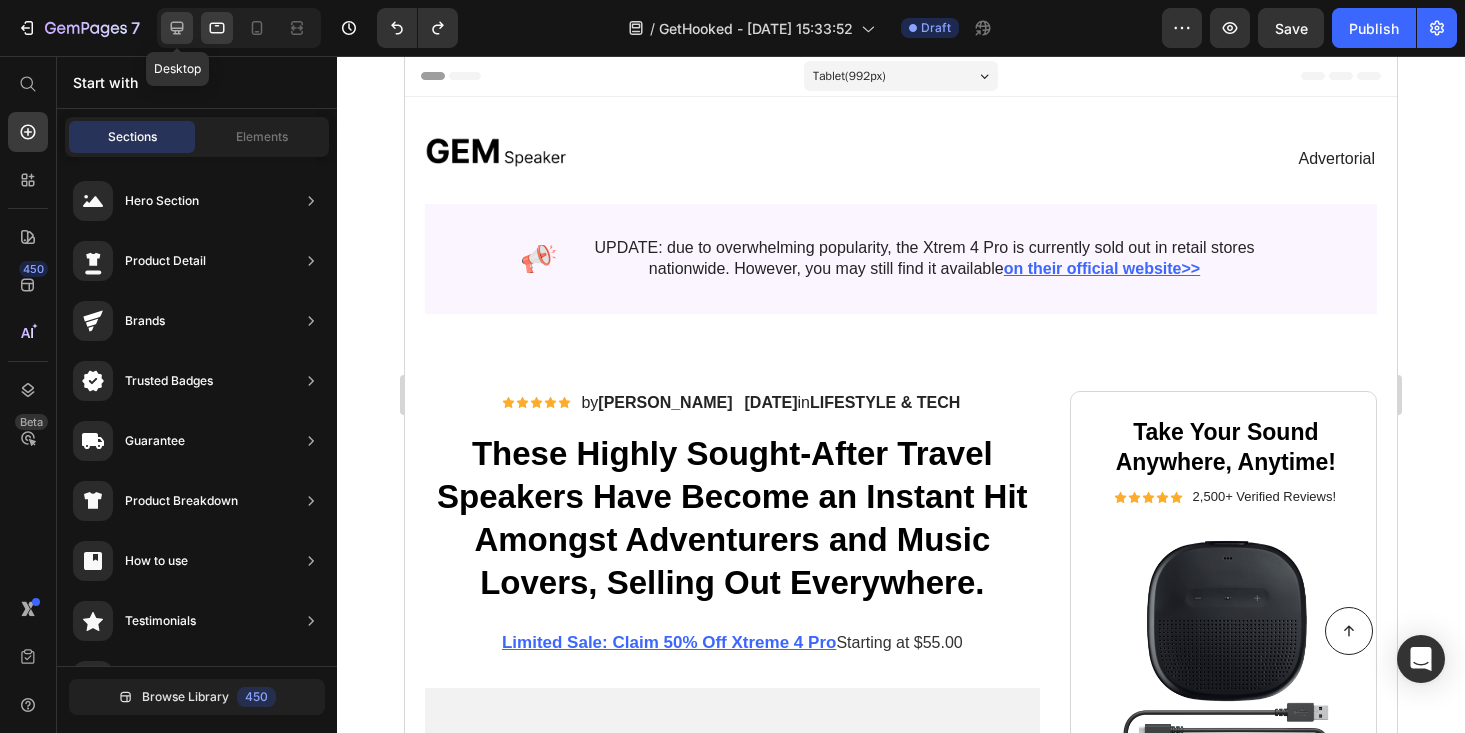 click 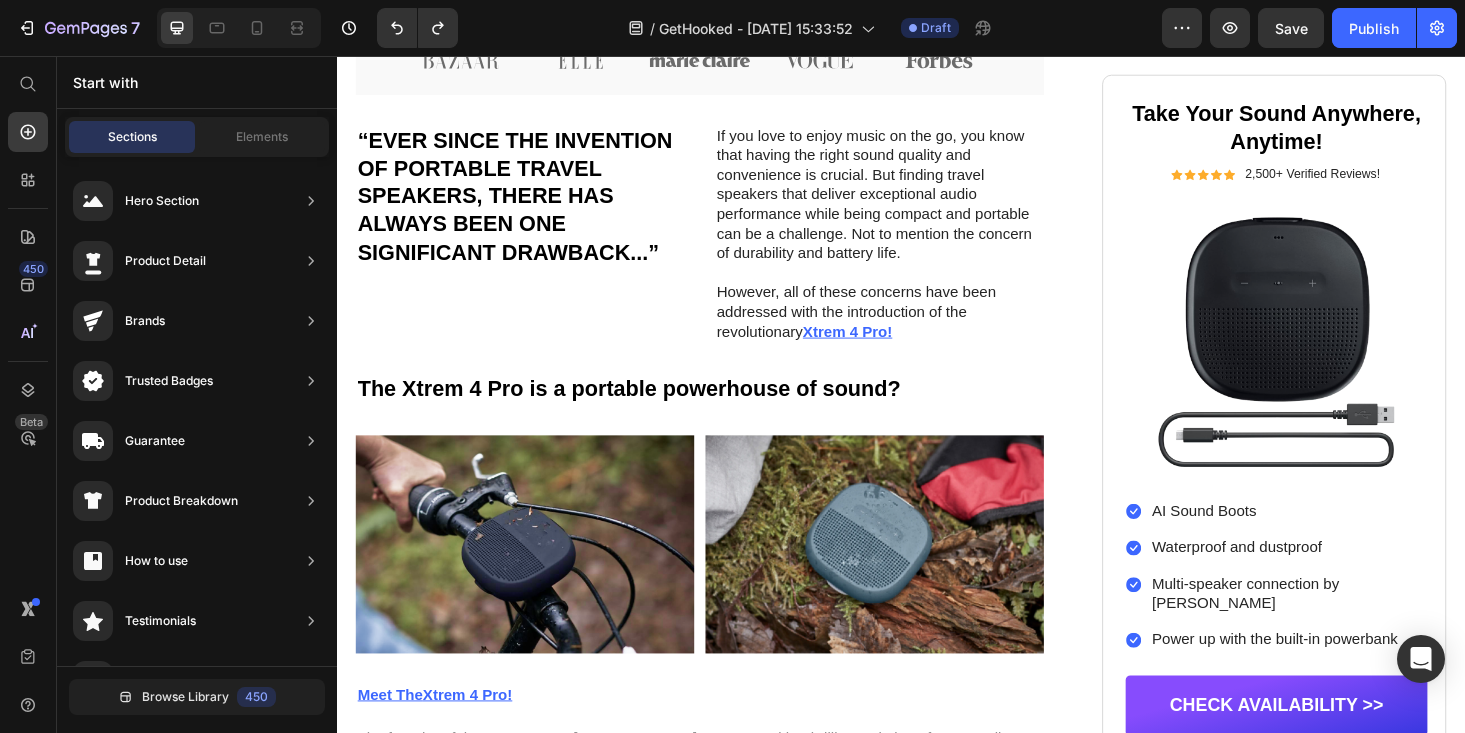 scroll, scrollTop: 0, scrollLeft: 0, axis: both 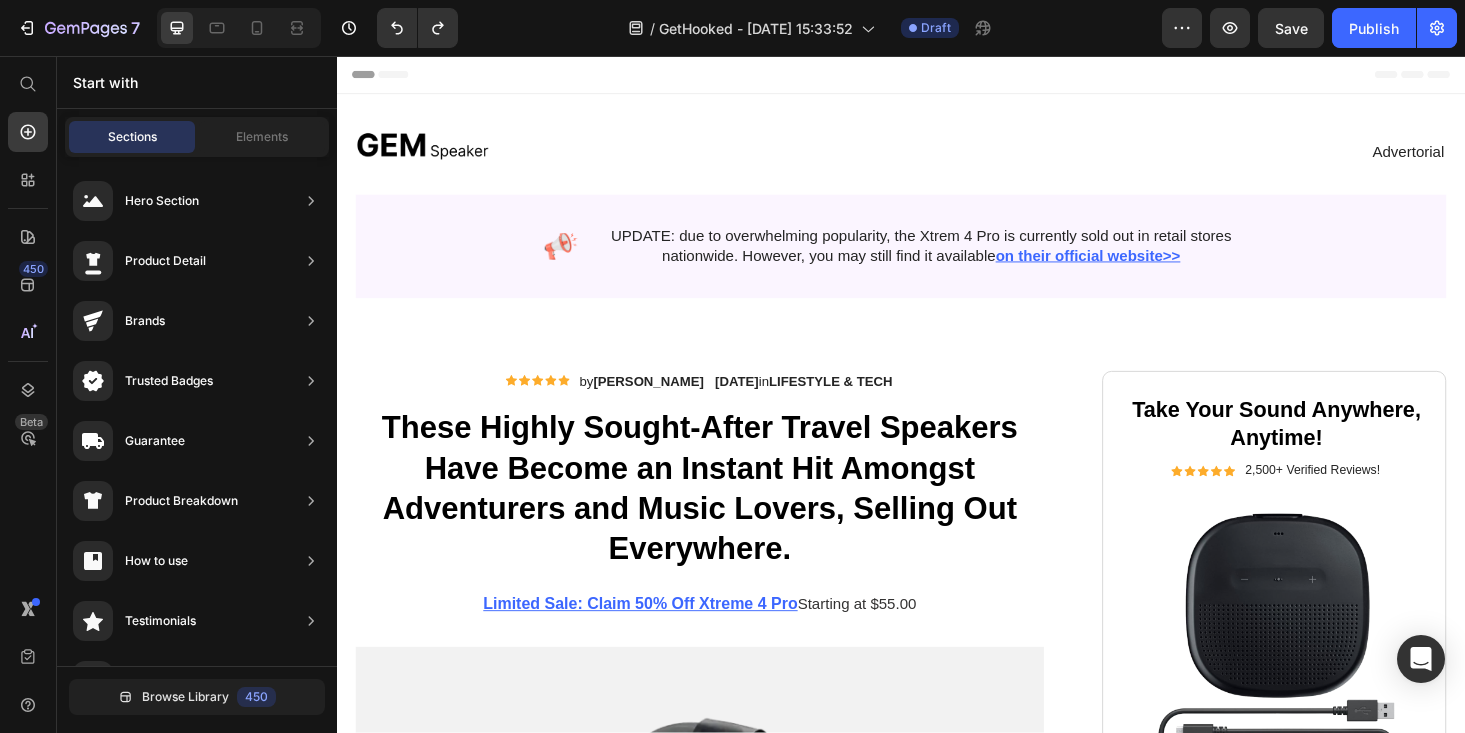 click 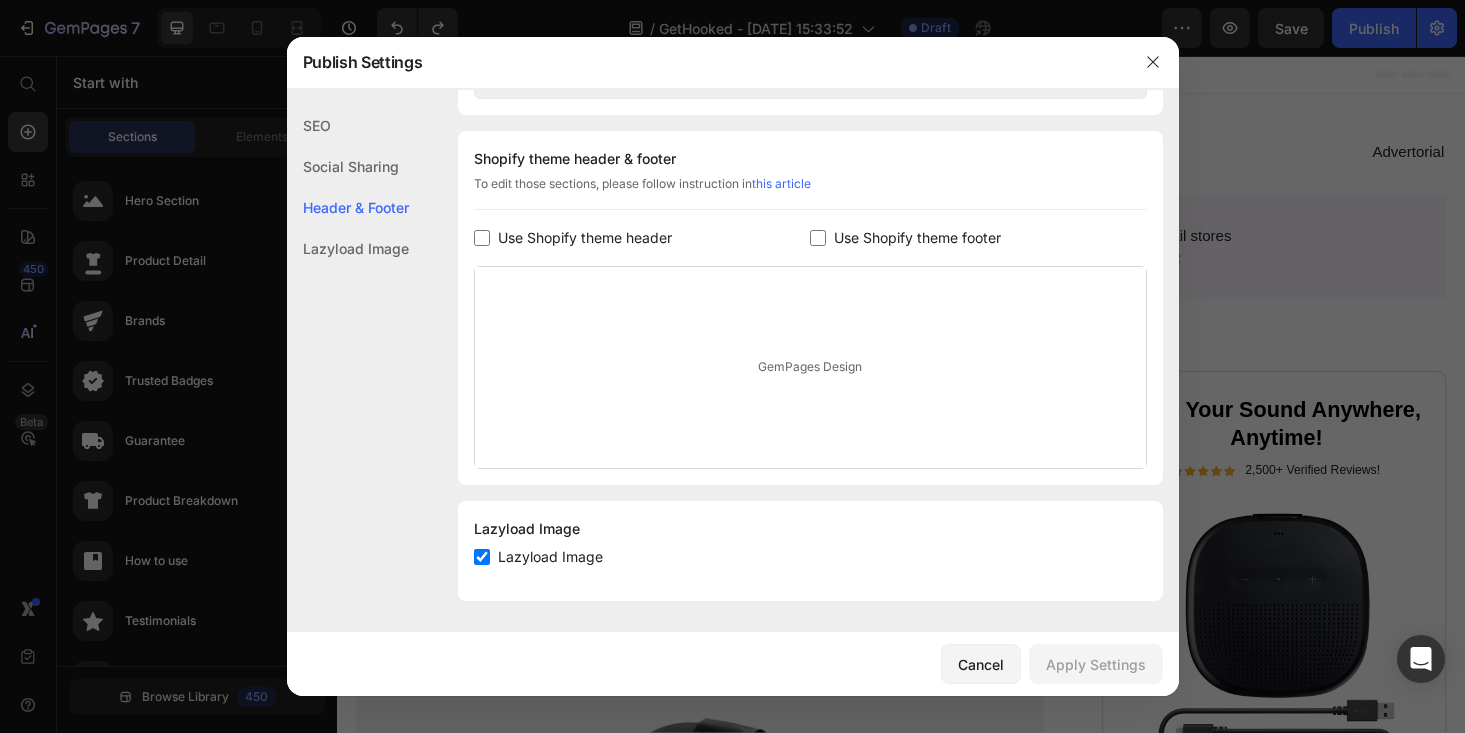 click on "SEO" 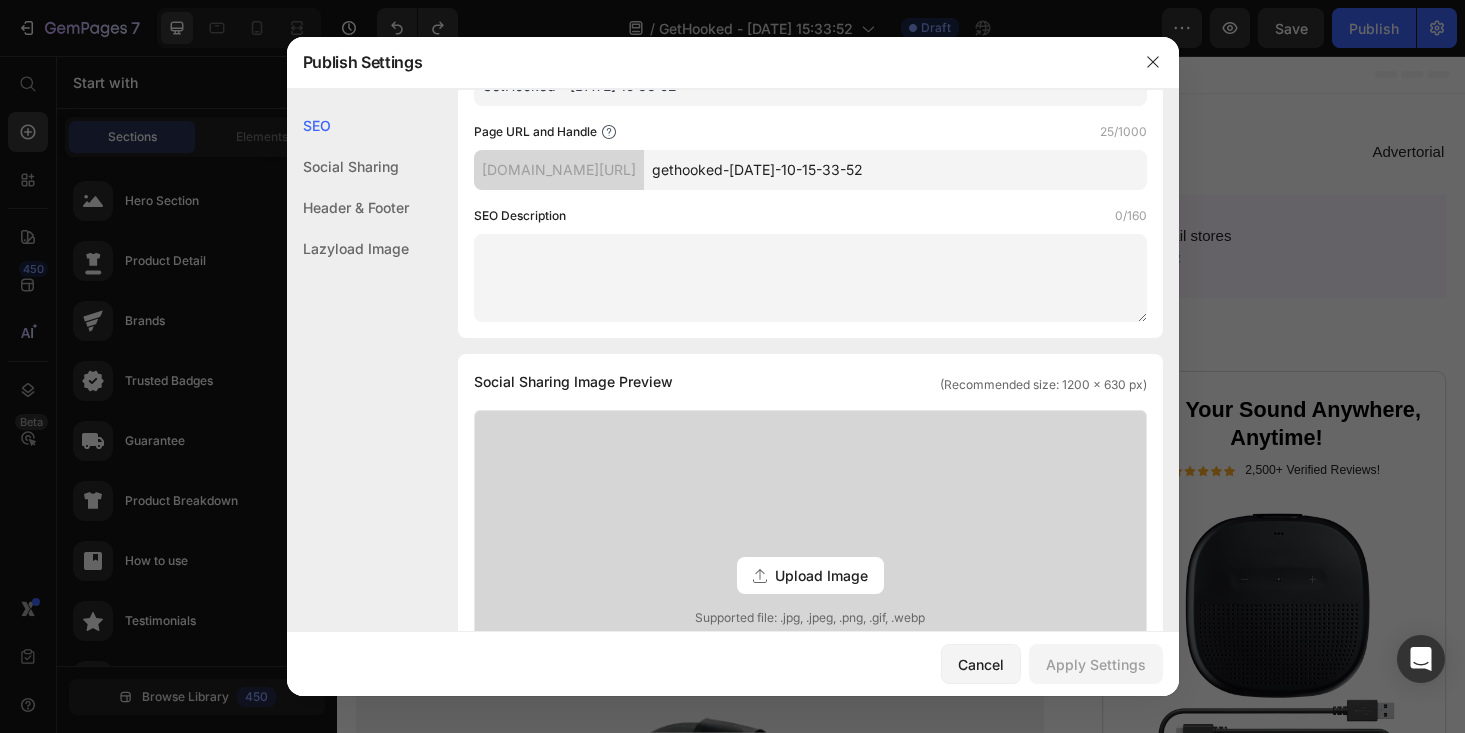 scroll, scrollTop: 0, scrollLeft: 0, axis: both 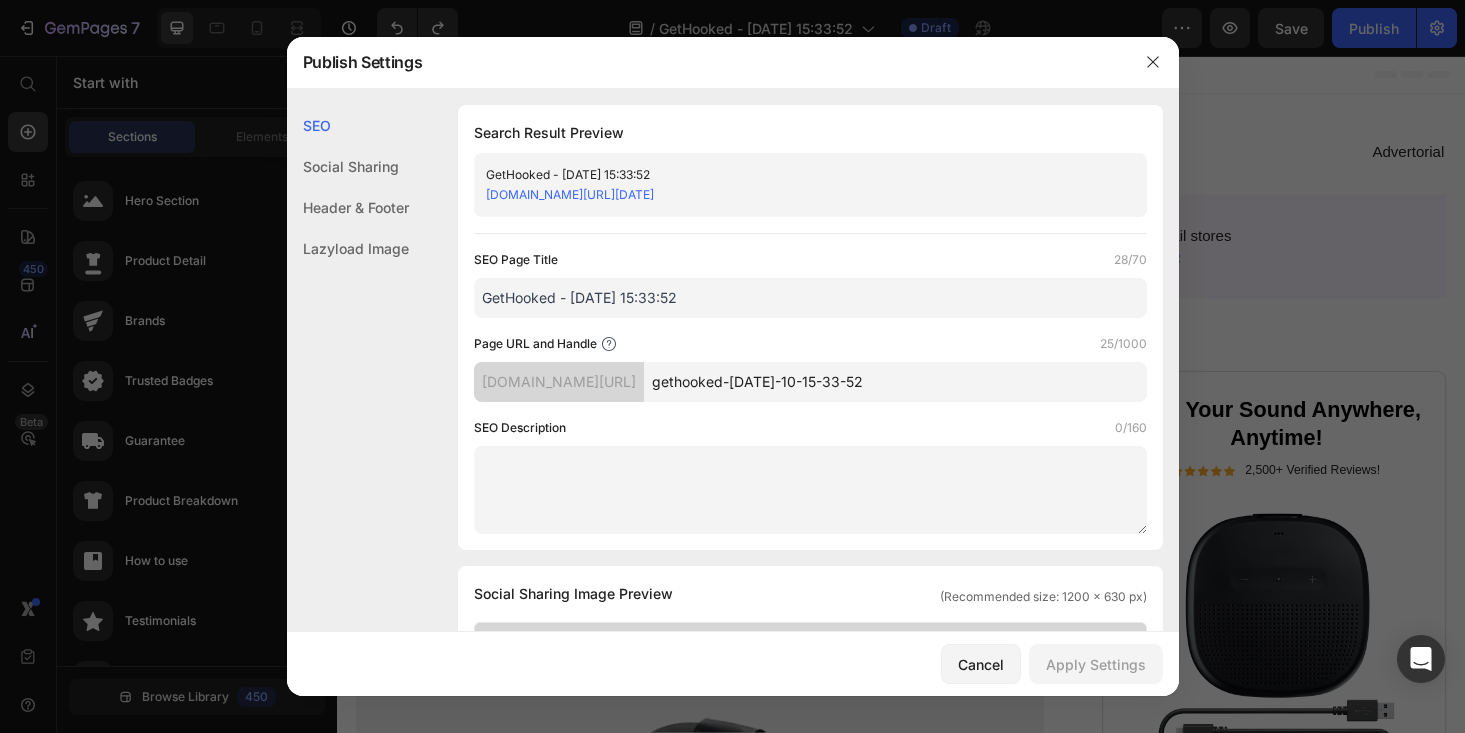 click on "gethooked-[DATE]-10-15-33-52" at bounding box center [895, 382] 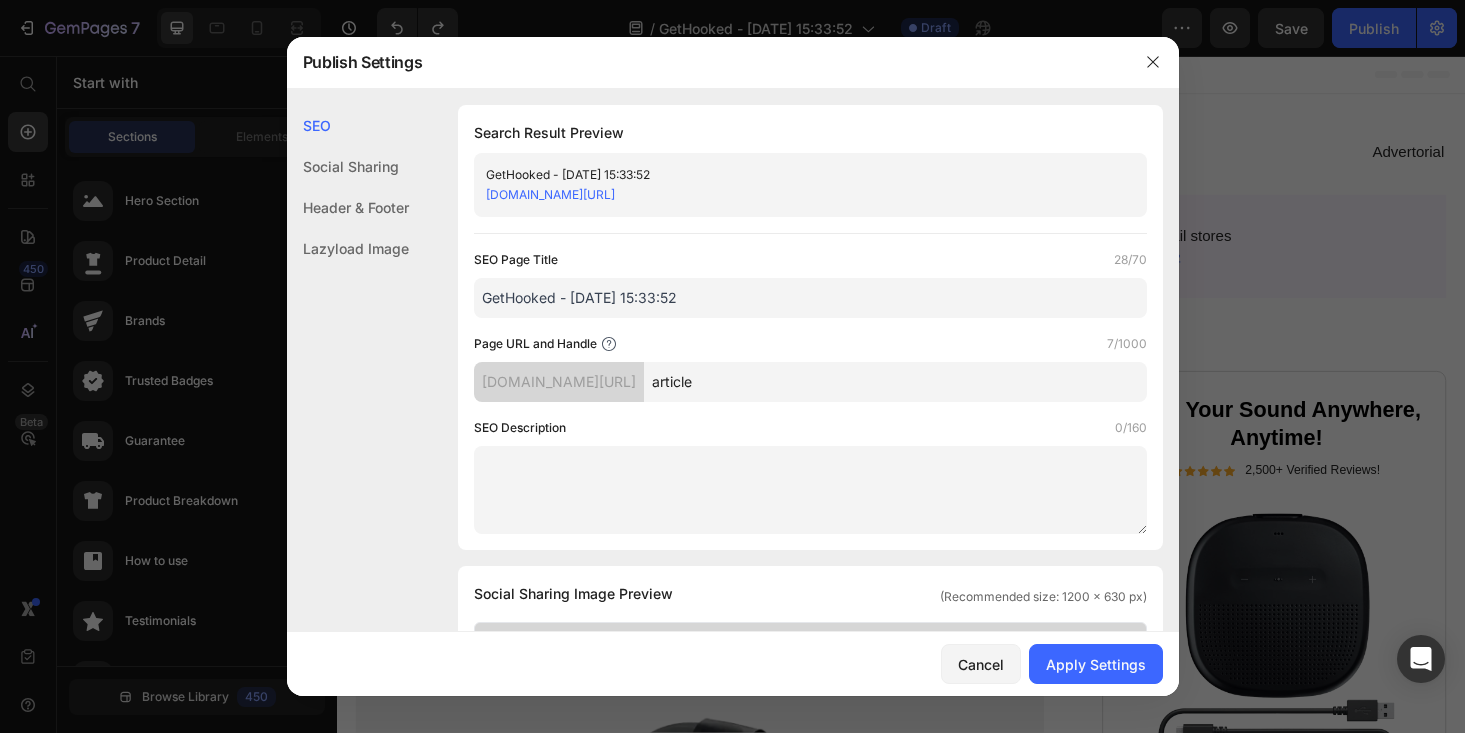 click on "article" at bounding box center [895, 382] 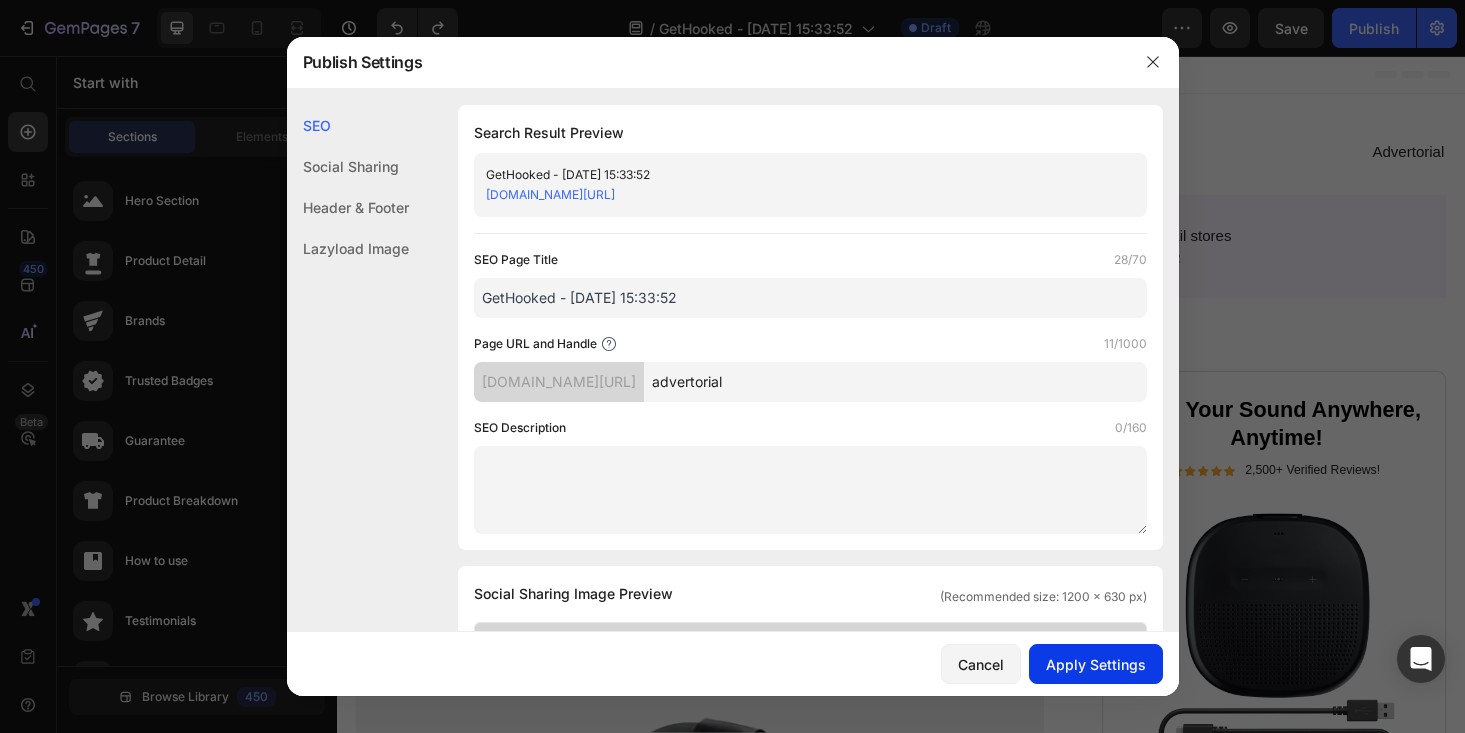 type on "advertorial" 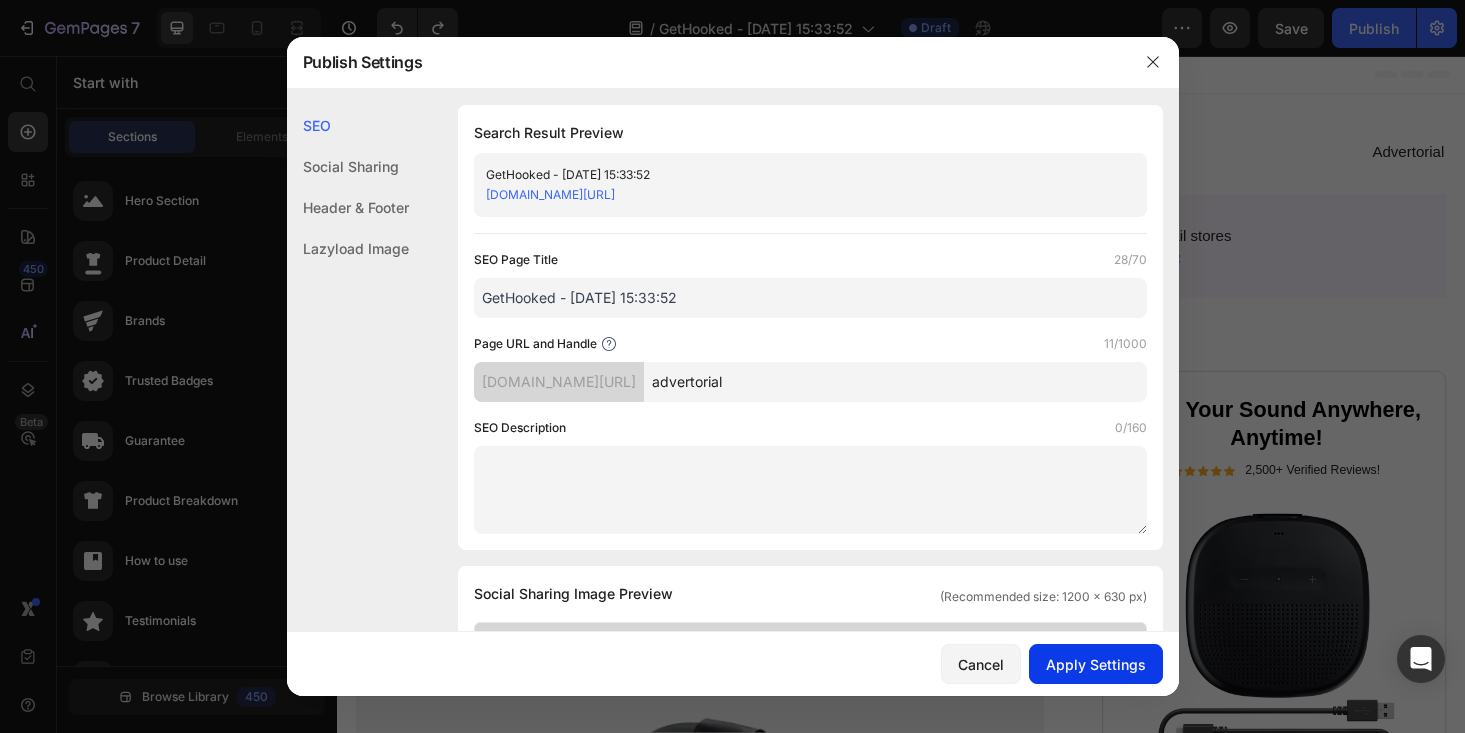 click on "Apply Settings" at bounding box center (1096, 664) 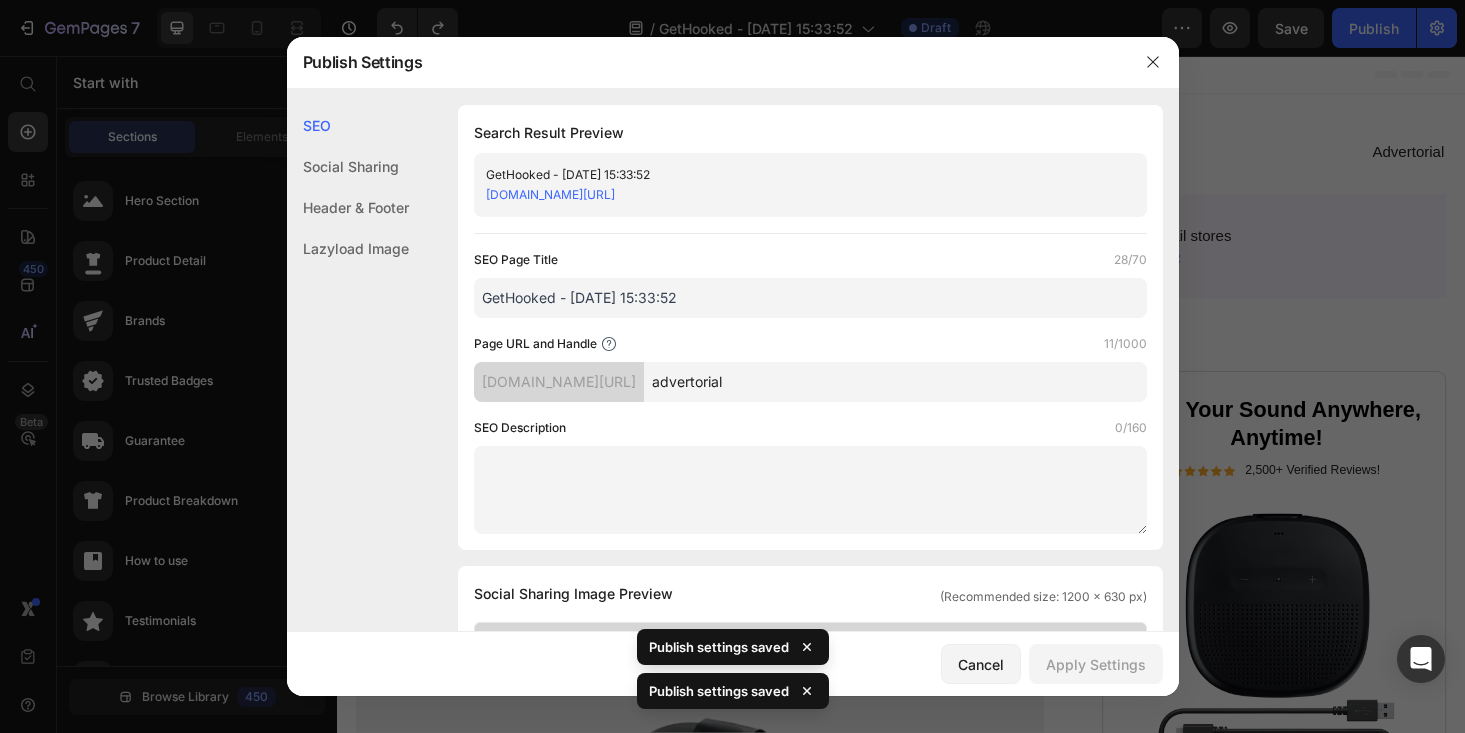 click on "GetHooked - [DATE] 15:33:52" at bounding box center (810, 298) 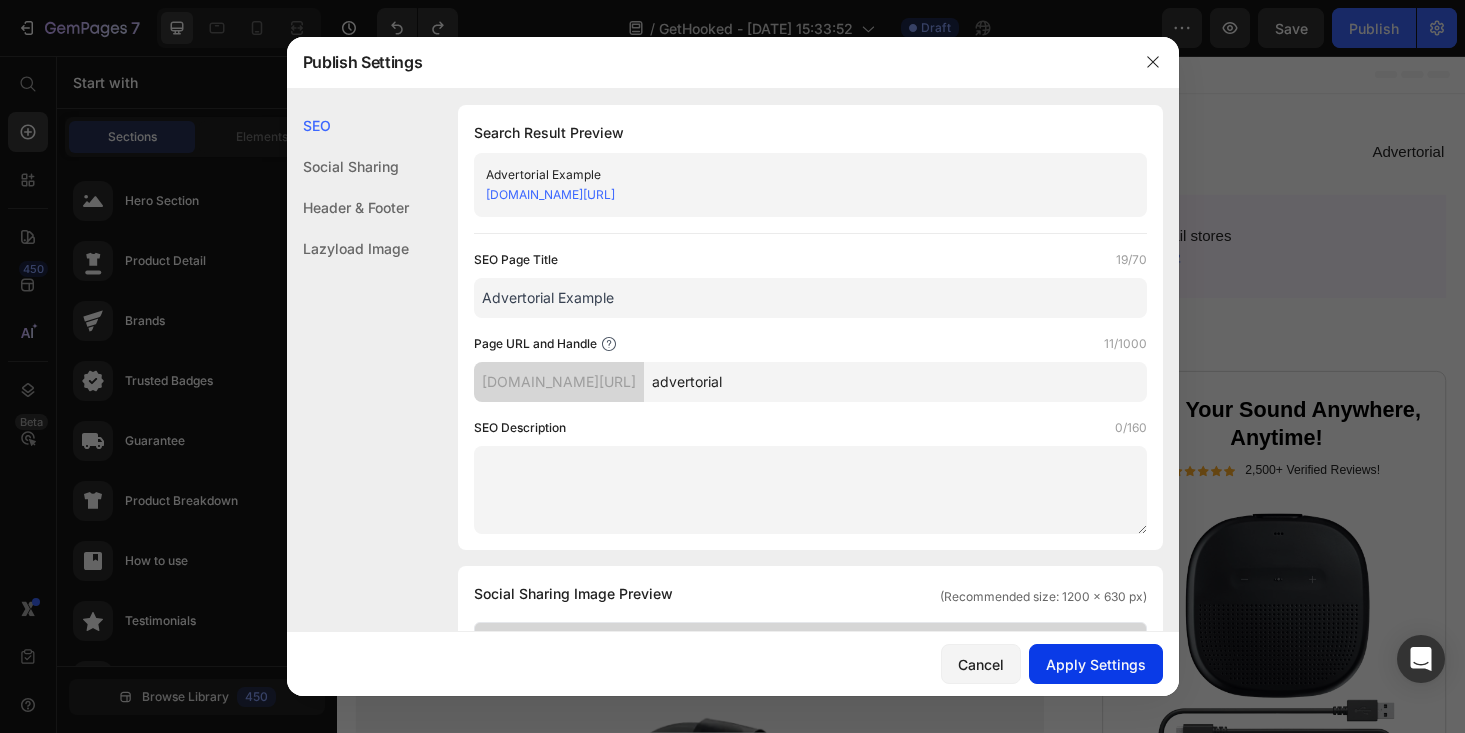 type on "Advertorial Example" 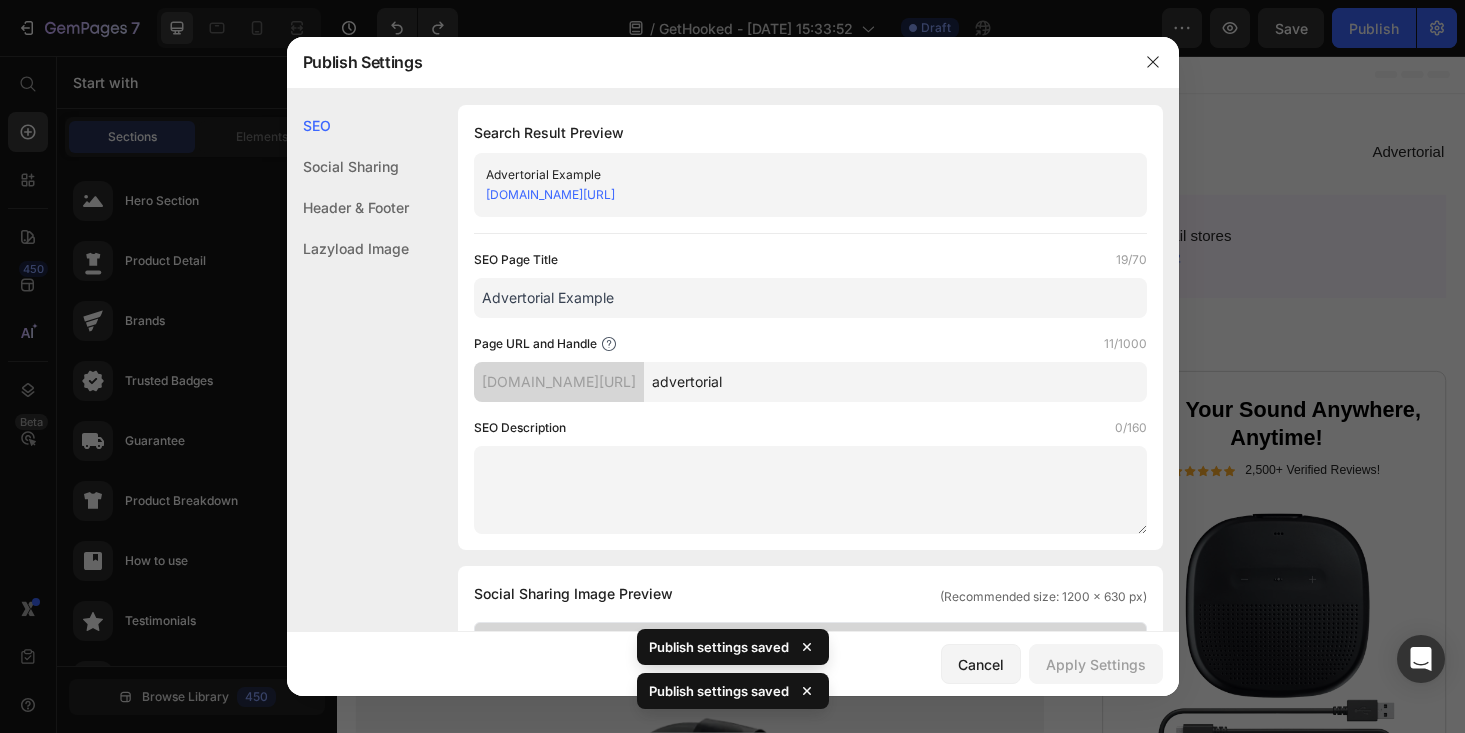 click at bounding box center (732, 366) 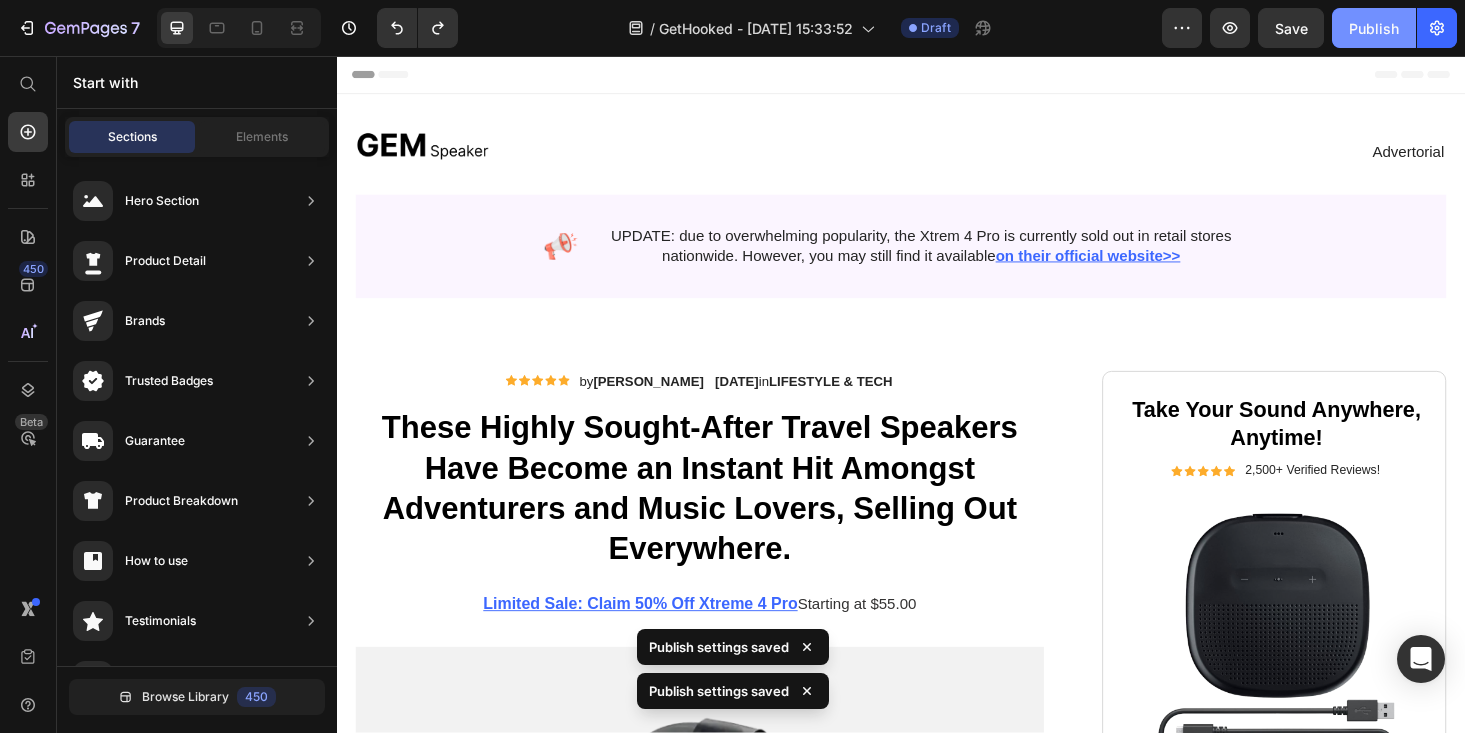 click on "Publish" at bounding box center [1374, 28] 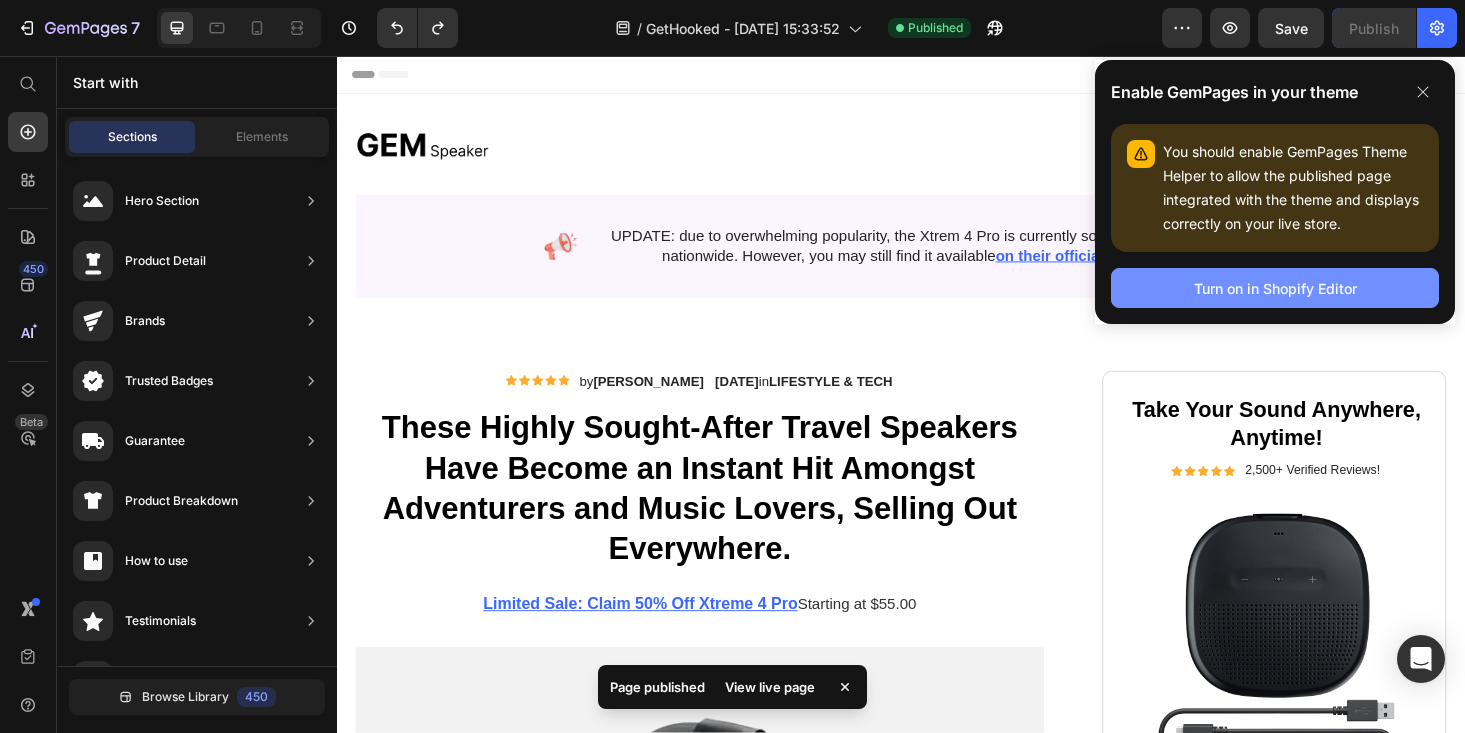 click on "Turn on in Shopify Editor" at bounding box center (1275, 288) 